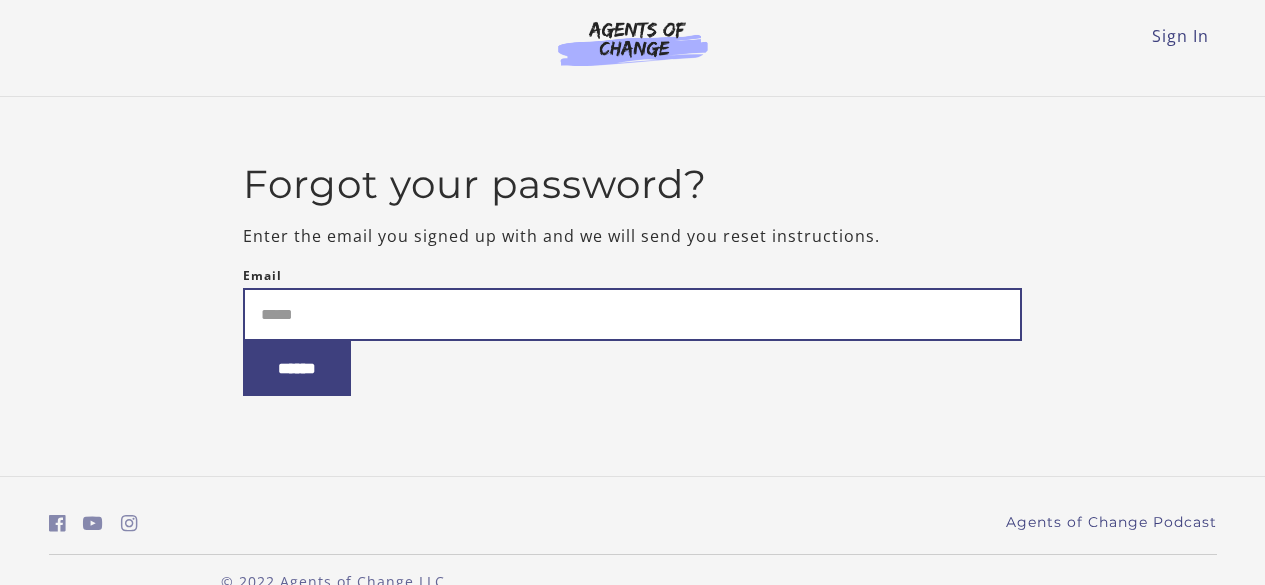 scroll, scrollTop: 0, scrollLeft: 0, axis: both 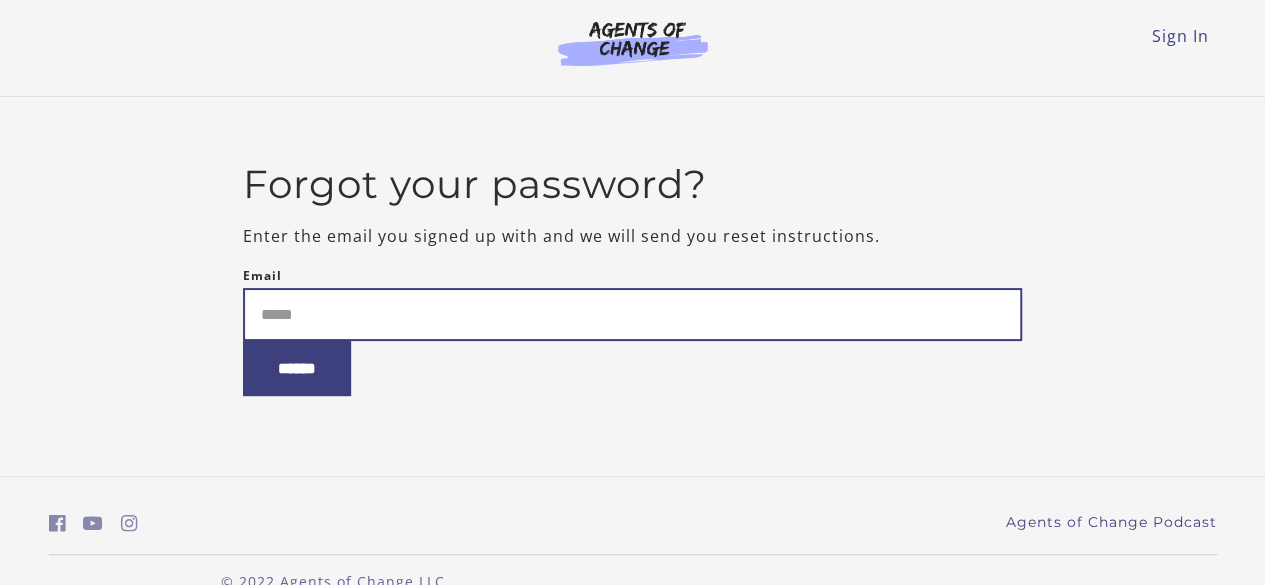 click on "Email" at bounding box center [632, 314] 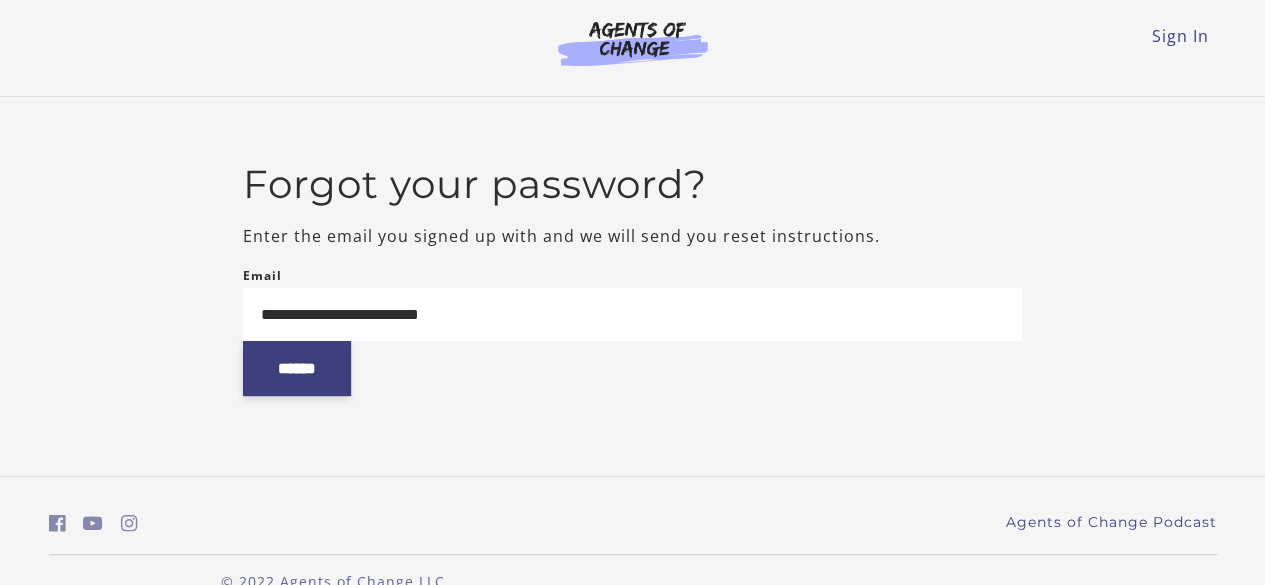 type on "**********" 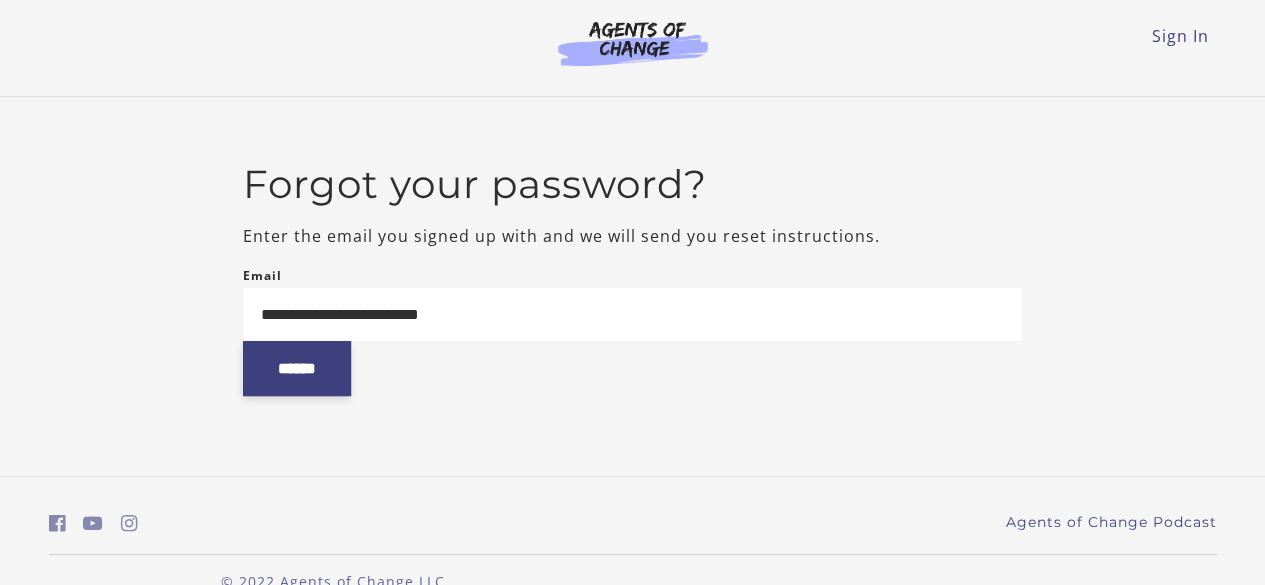 click on "******" at bounding box center [297, 368] 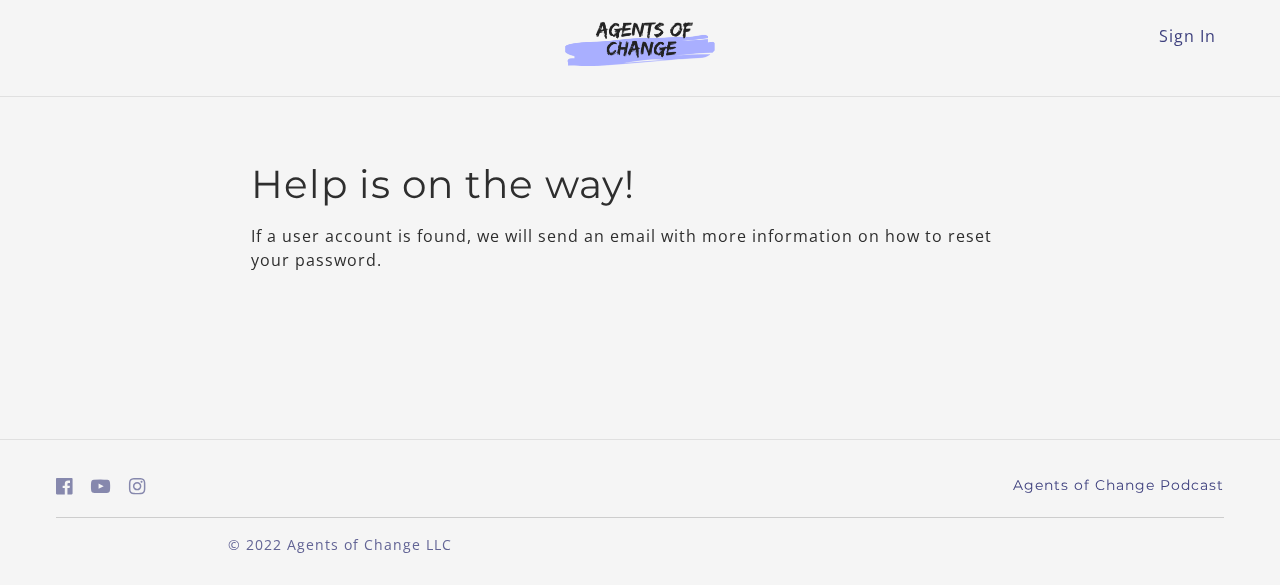 scroll, scrollTop: 0, scrollLeft: 0, axis: both 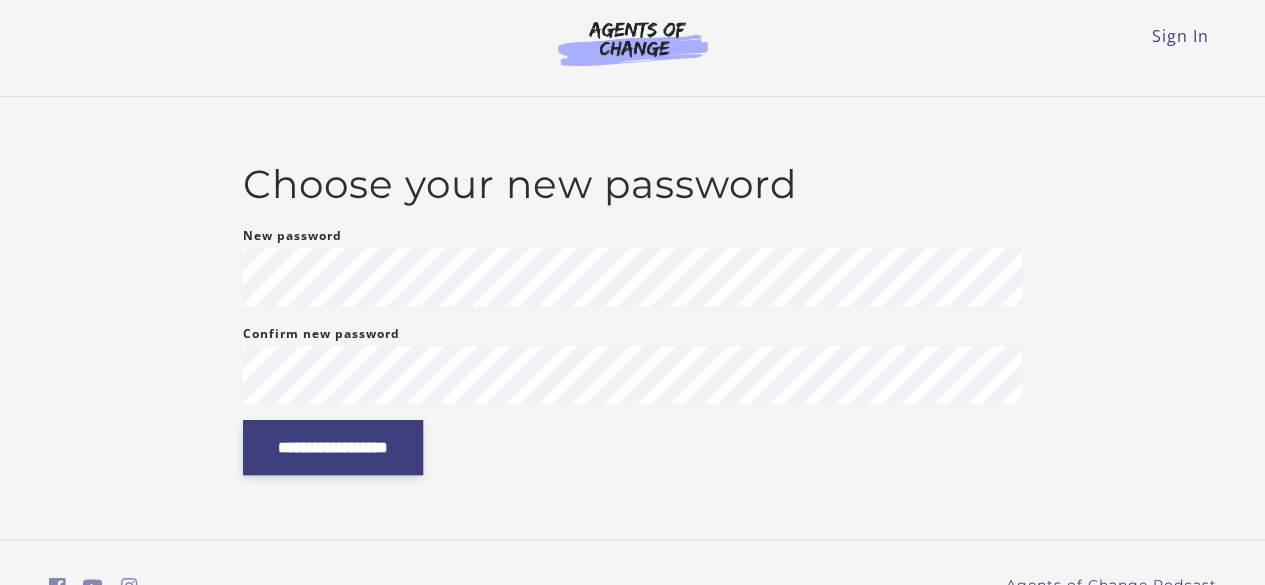 click on "**********" at bounding box center (333, 447) 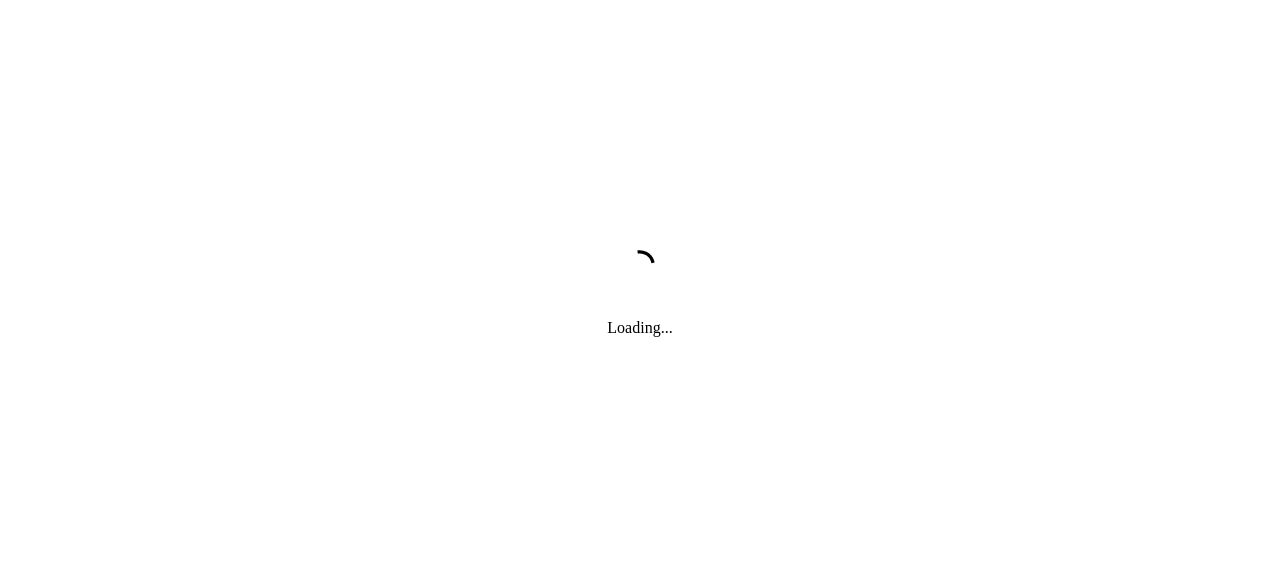 scroll, scrollTop: 0, scrollLeft: 0, axis: both 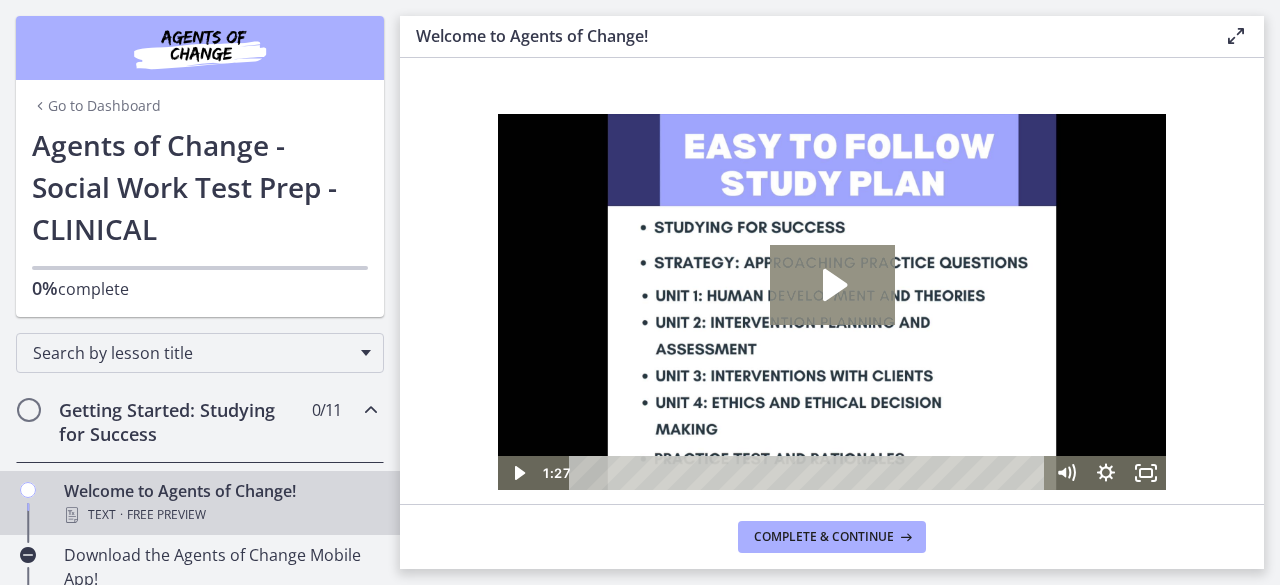 click 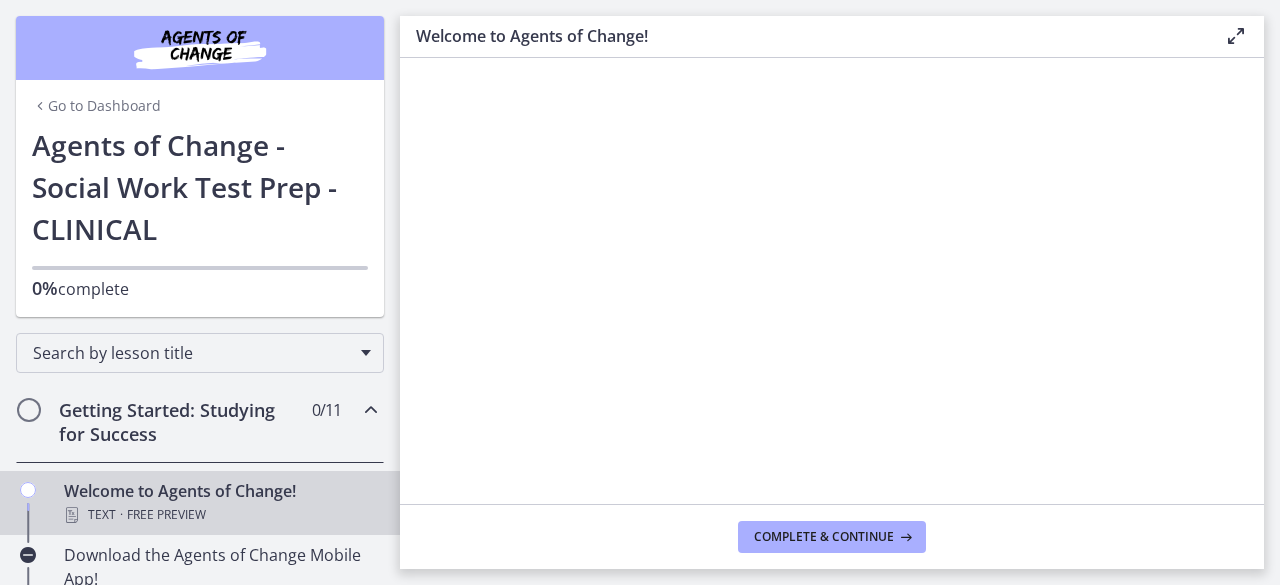 click at bounding box center [832, 302] 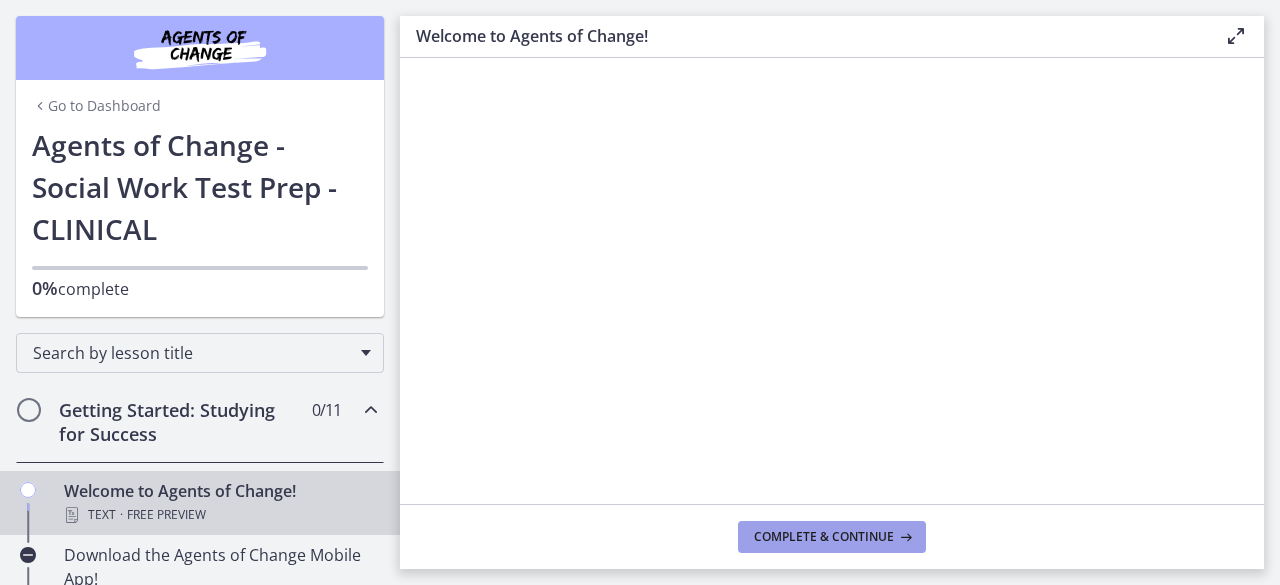 click on "Complete & continue" at bounding box center (824, 537) 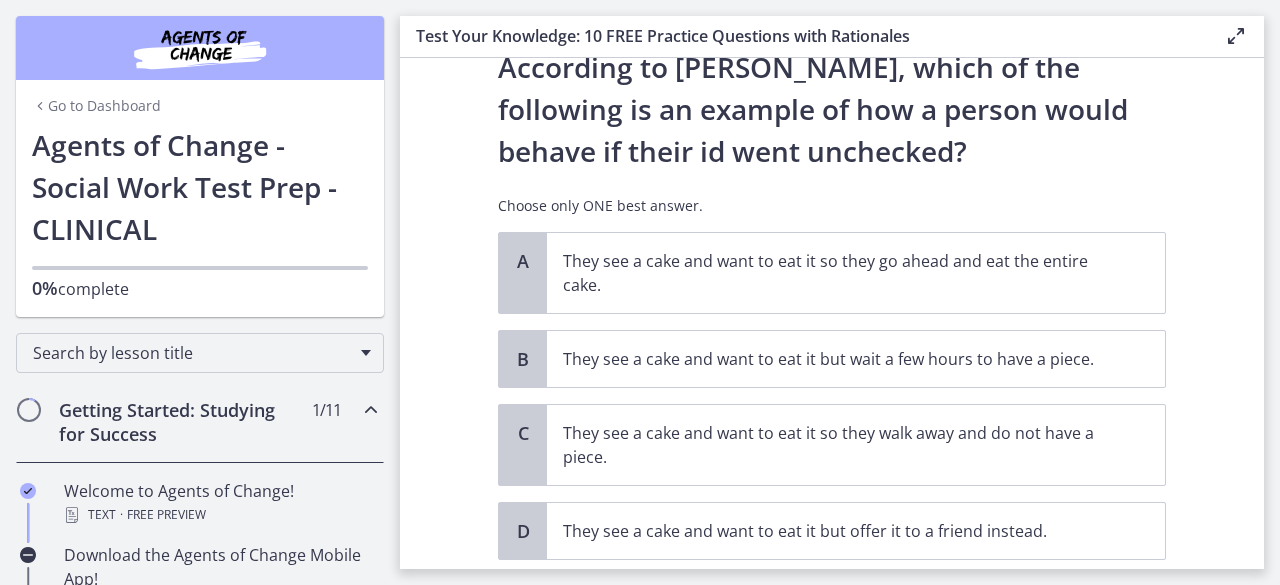 scroll, scrollTop: 61, scrollLeft: 0, axis: vertical 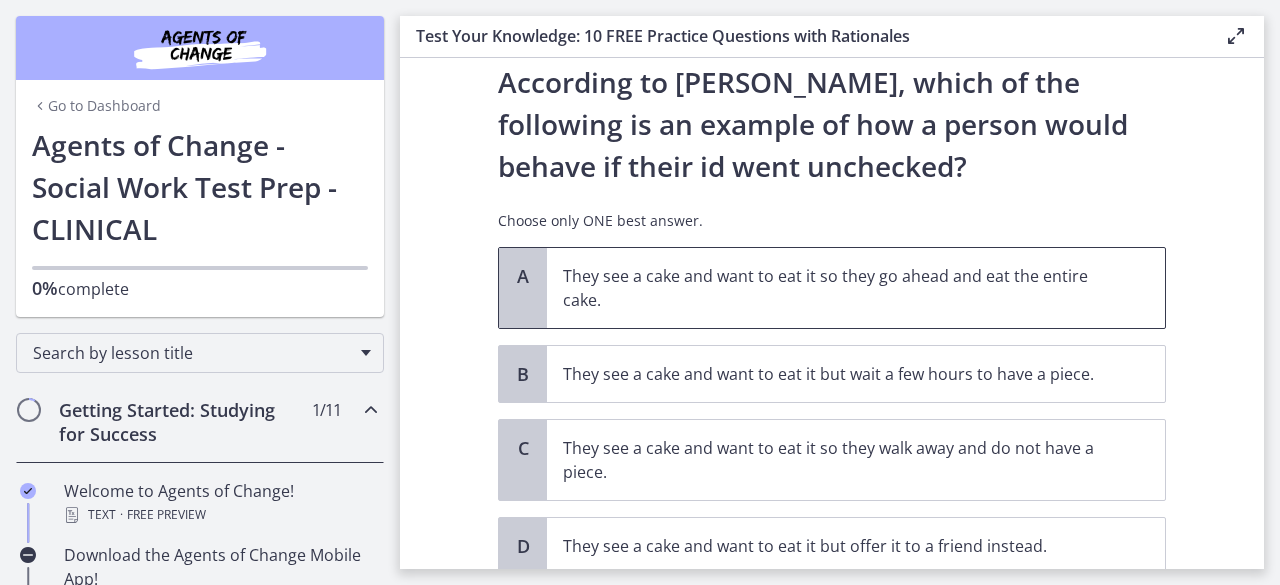 click on "They see a cake and want to eat it so they go ahead and eat the entire cake." at bounding box center [856, 288] 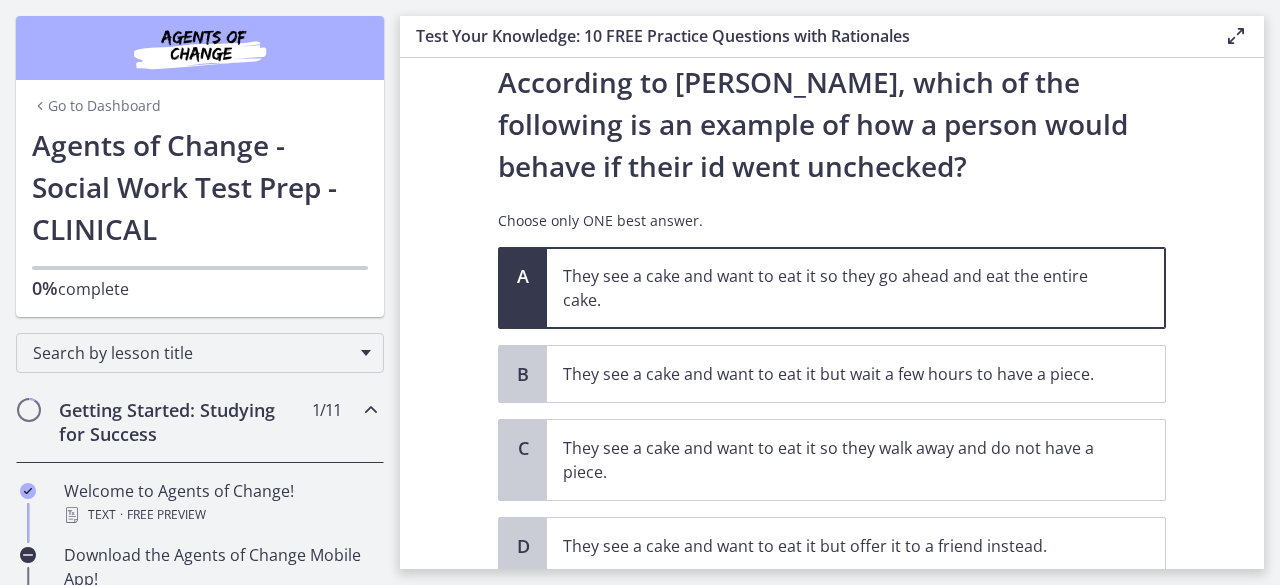 scroll, scrollTop: 163, scrollLeft: 0, axis: vertical 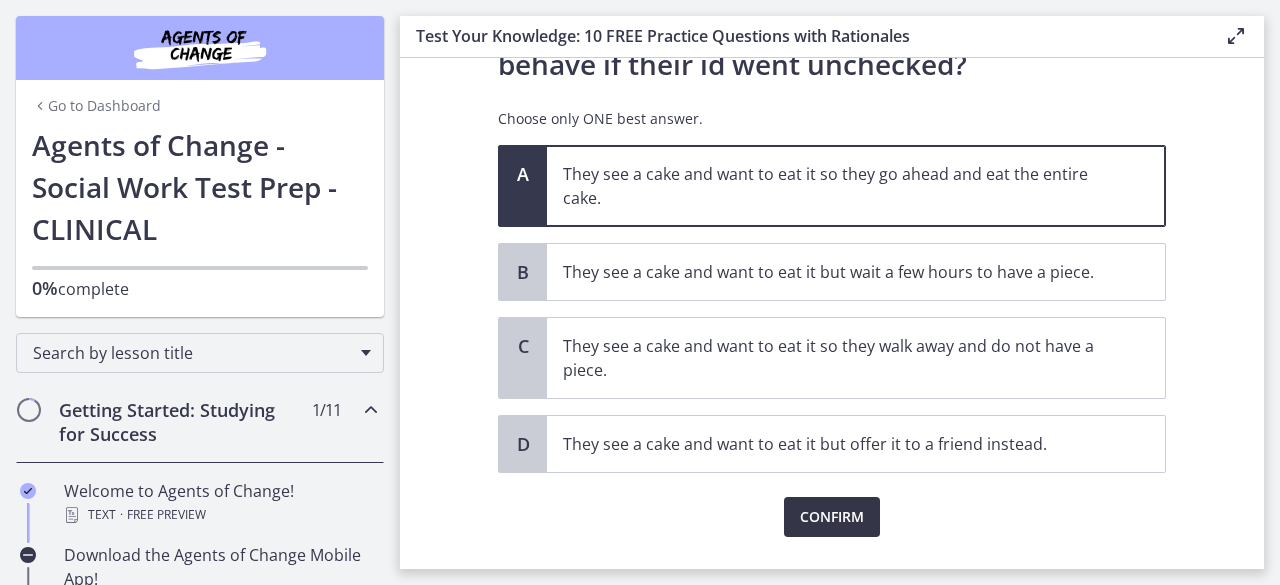 click on "Confirm" at bounding box center (832, 517) 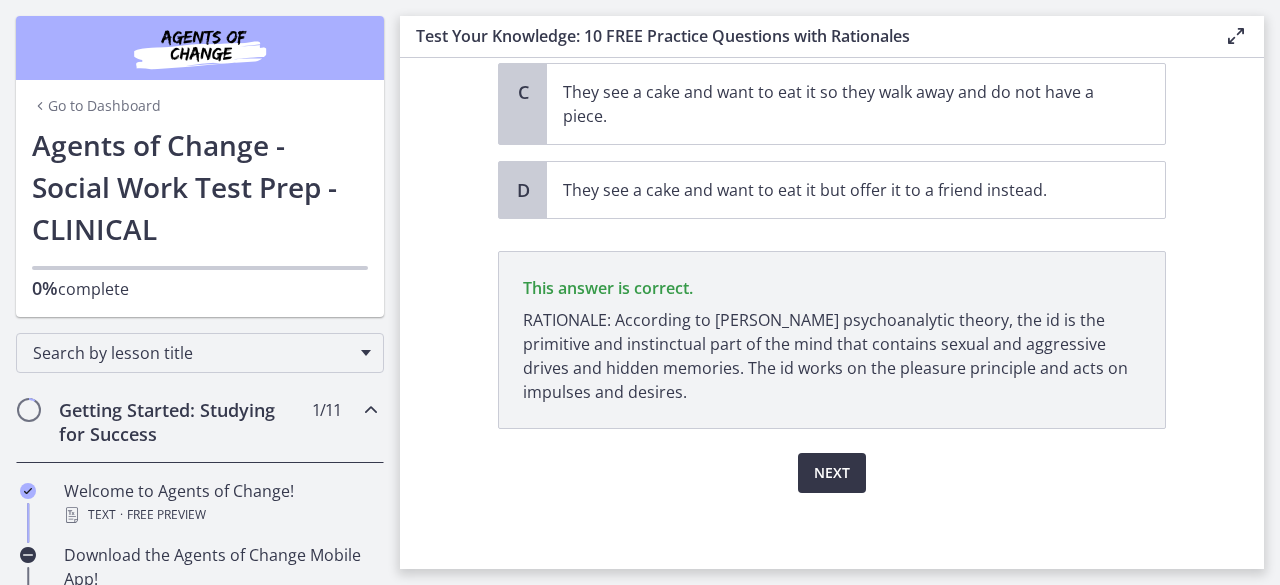 scroll, scrollTop: 417, scrollLeft: 0, axis: vertical 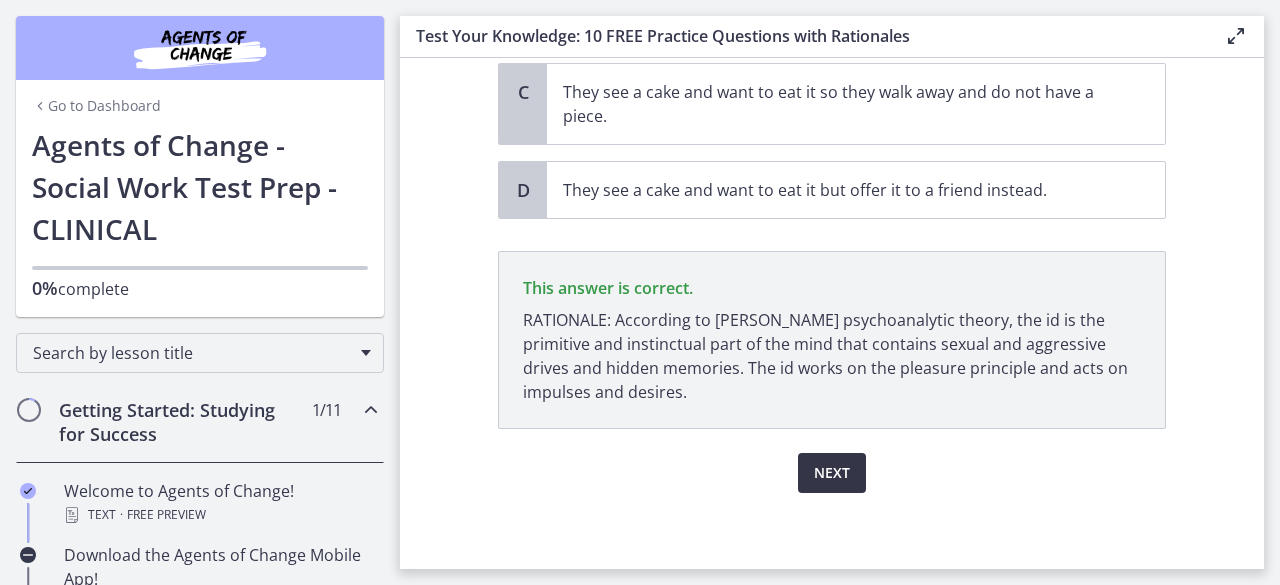 click on "Next" at bounding box center [832, 473] 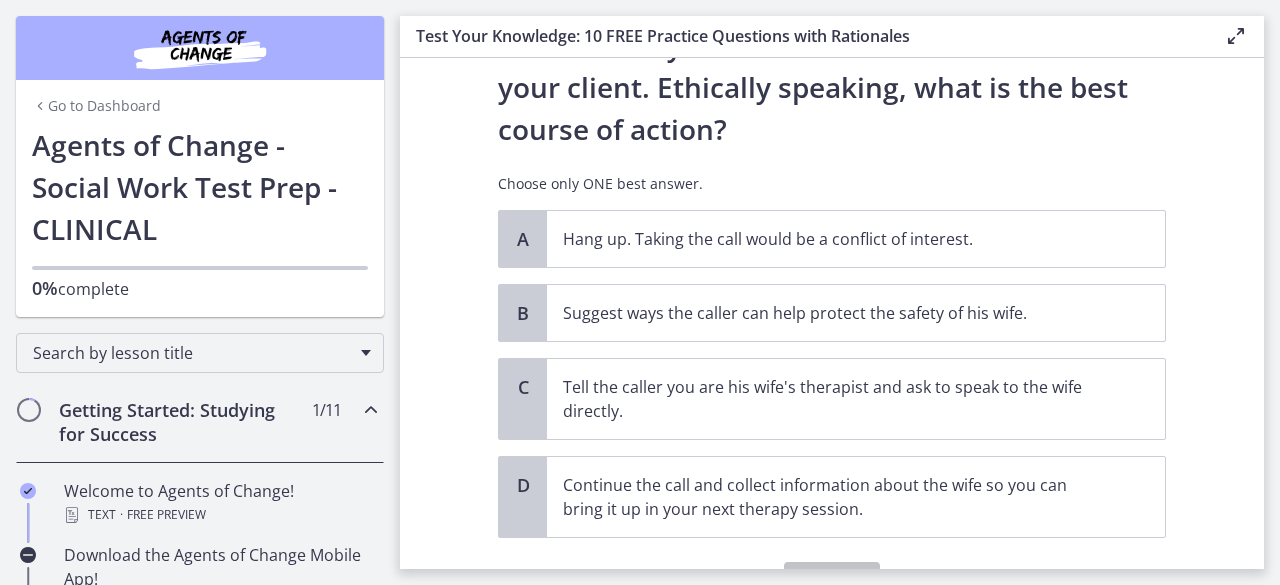 scroll, scrollTop: 309, scrollLeft: 0, axis: vertical 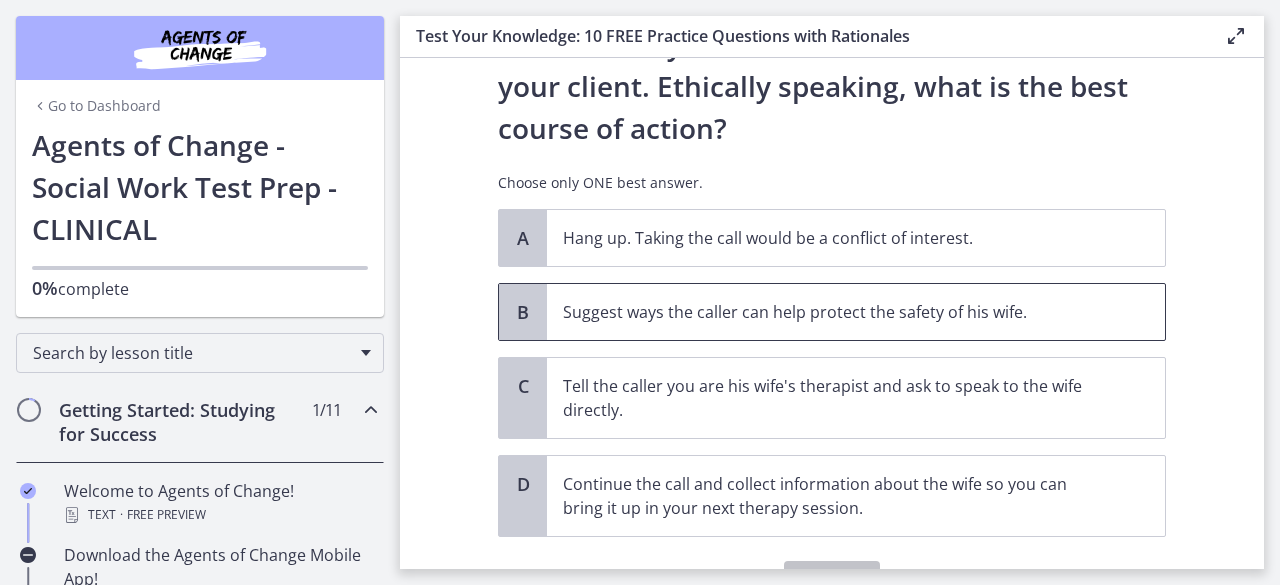 click on "Suggest ways the caller can help protect the safety of his wife." at bounding box center [836, 312] 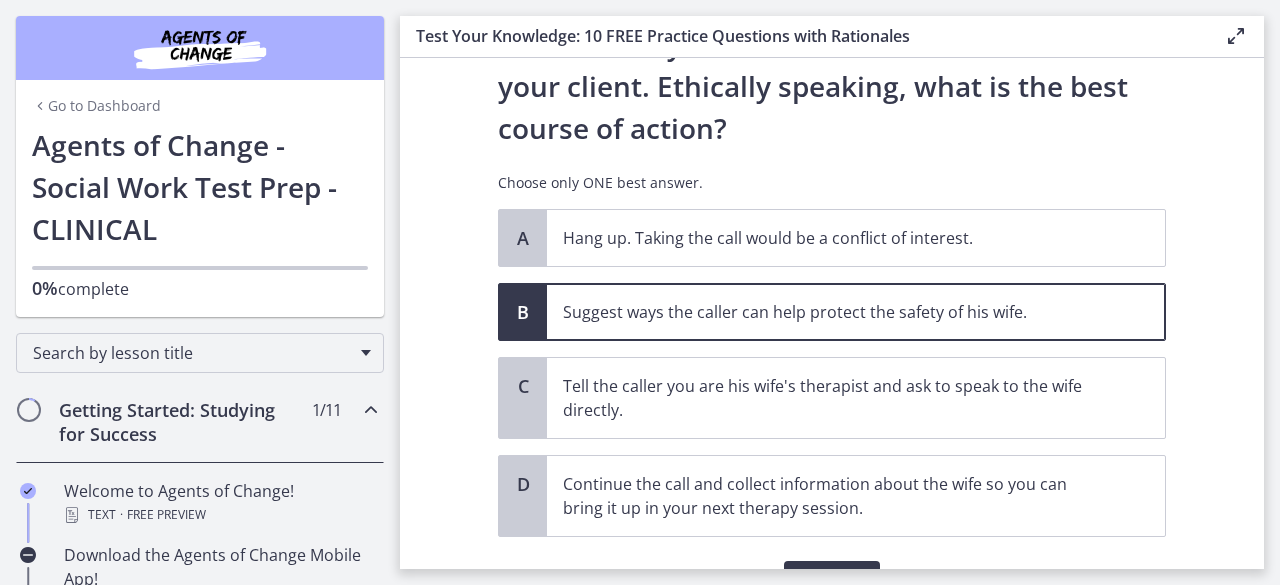 scroll, scrollTop: 418, scrollLeft: 0, axis: vertical 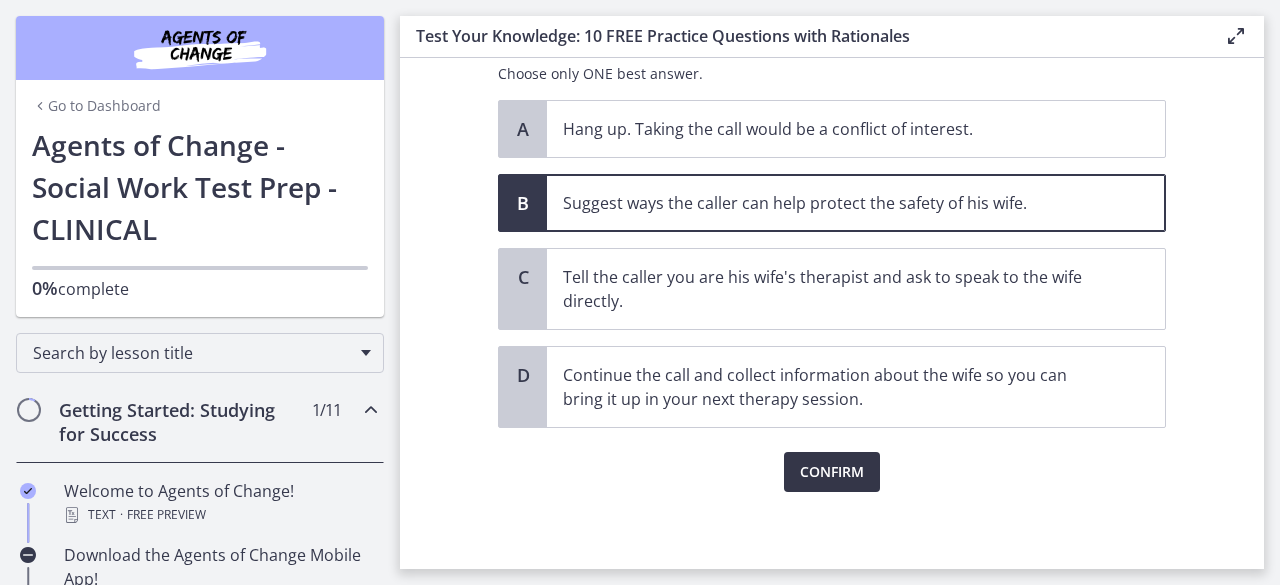 click on "Confirm" at bounding box center [832, 472] 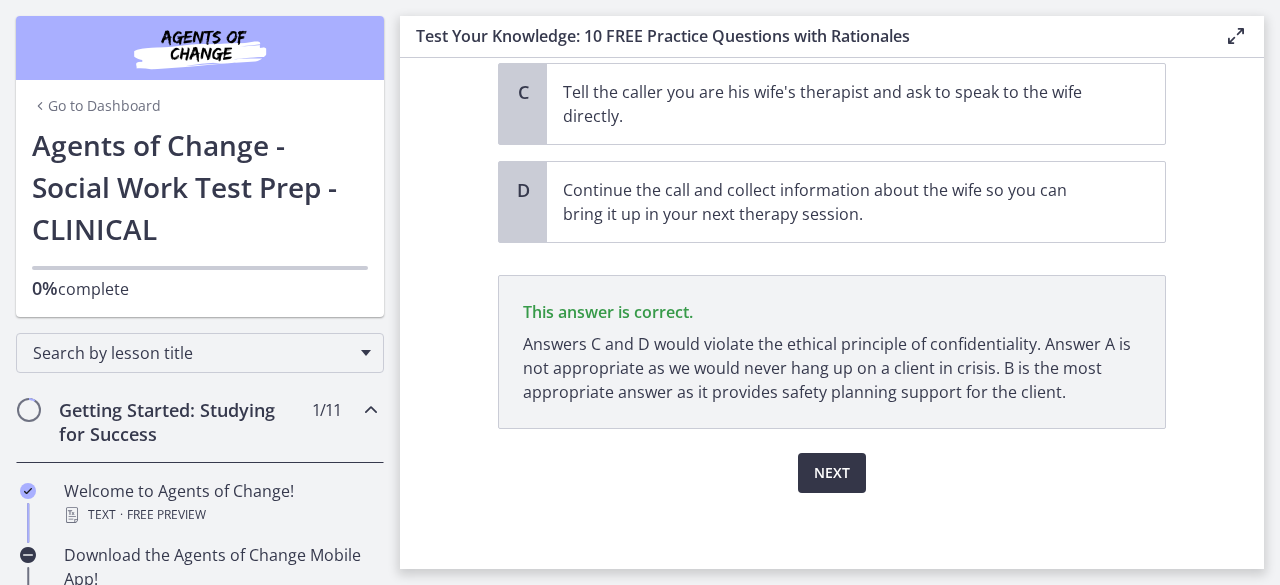 scroll, scrollTop: 603, scrollLeft: 0, axis: vertical 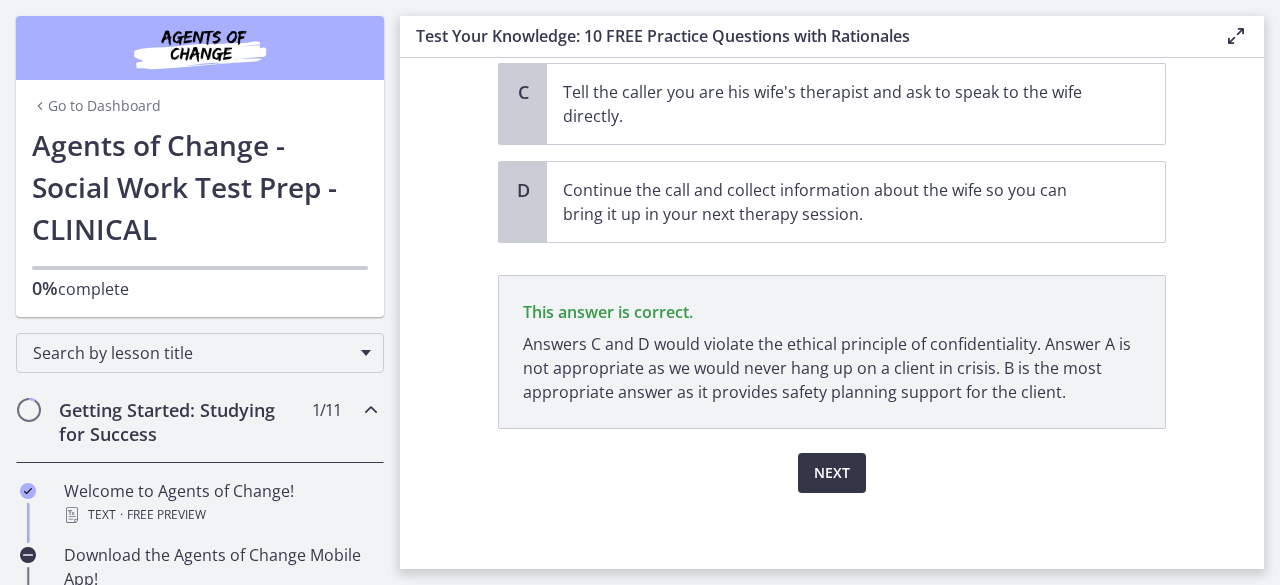 click on "Next" at bounding box center [832, 473] 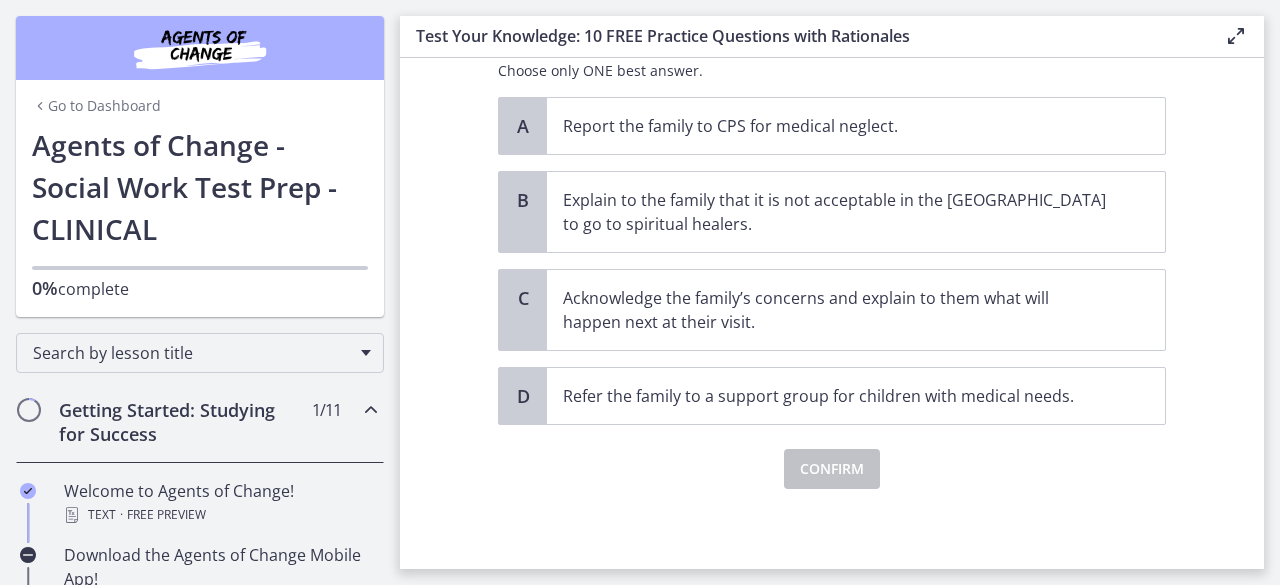 scroll, scrollTop: 0, scrollLeft: 0, axis: both 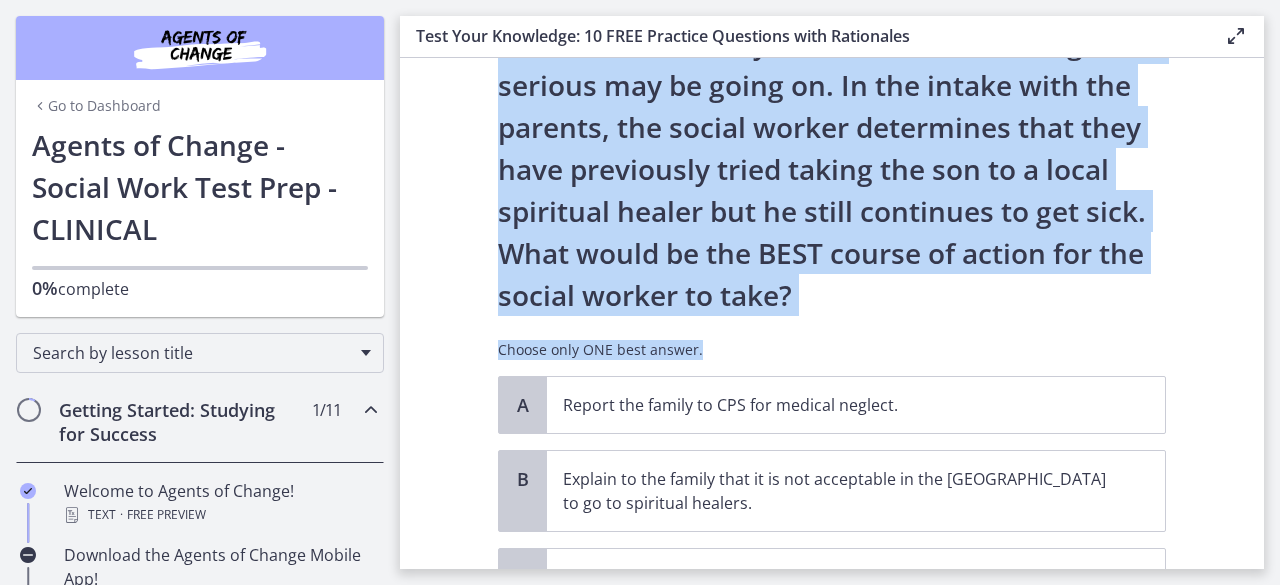 drag, startPoint x: 1279, startPoint y: 262, endPoint x: 1256, endPoint y: 361, distance: 101.636604 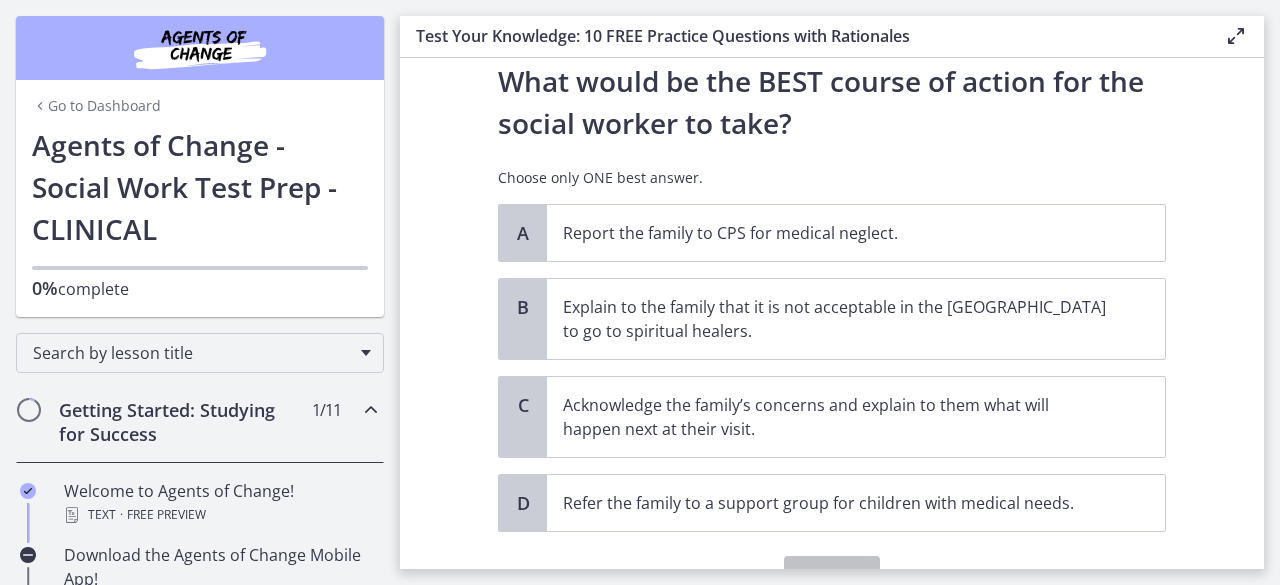 scroll, scrollTop: 522, scrollLeft: 0, axis: vertical 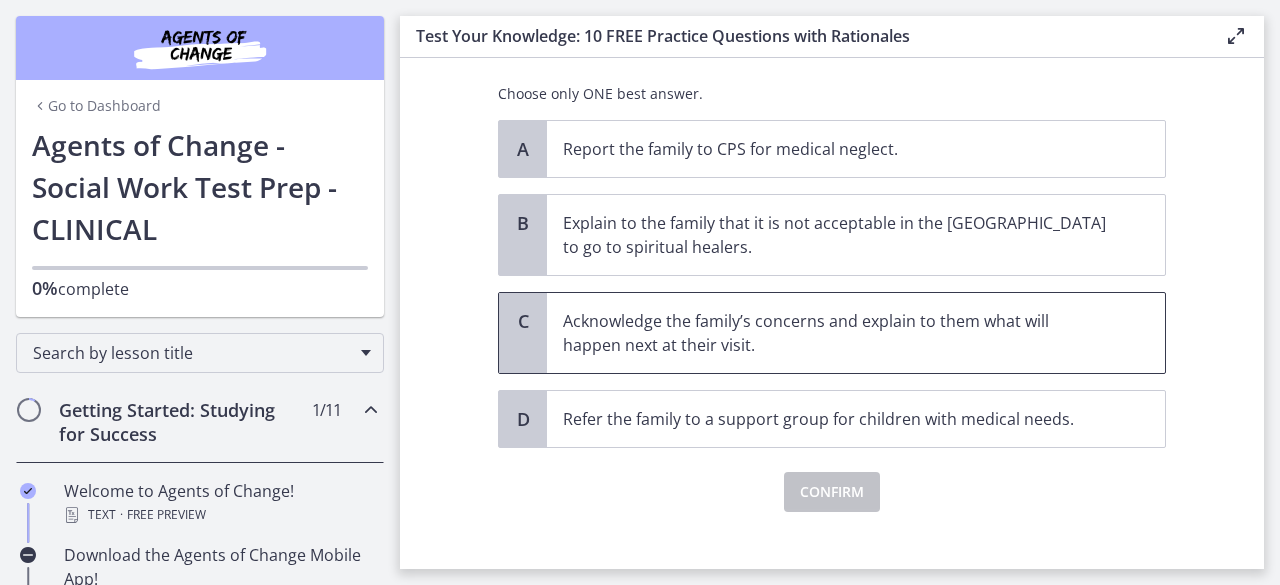 click on "Acknowledge the family’s concerns and explain to them what will happen next at their visit." at bounding box center (836, 333) 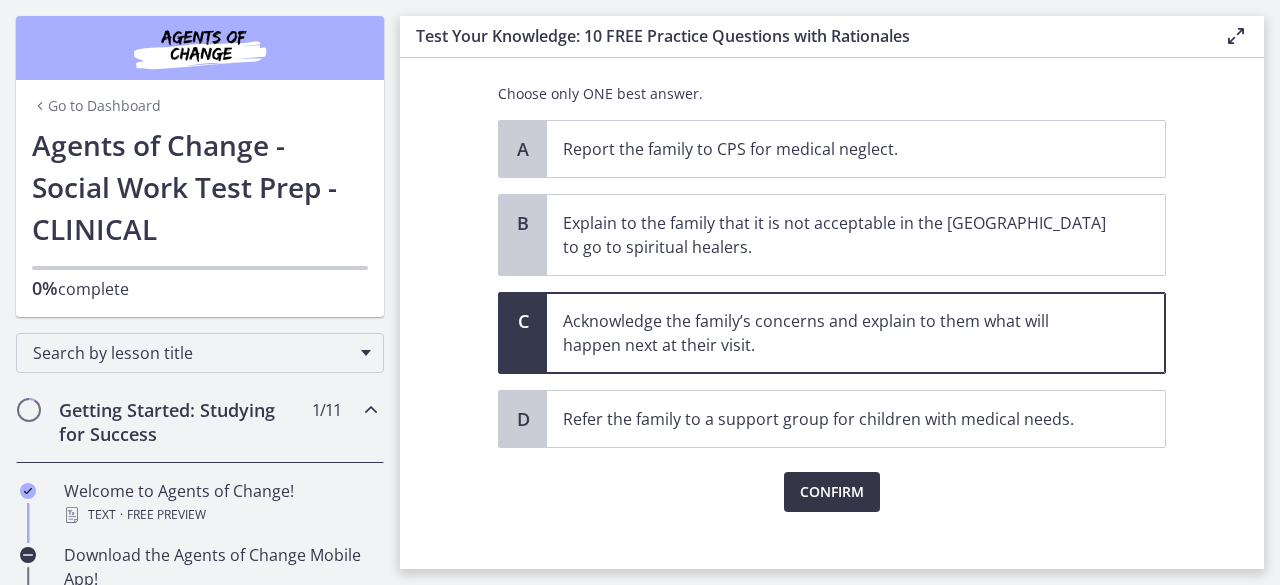 click on "Confirm" at bounding box center [832, 492] 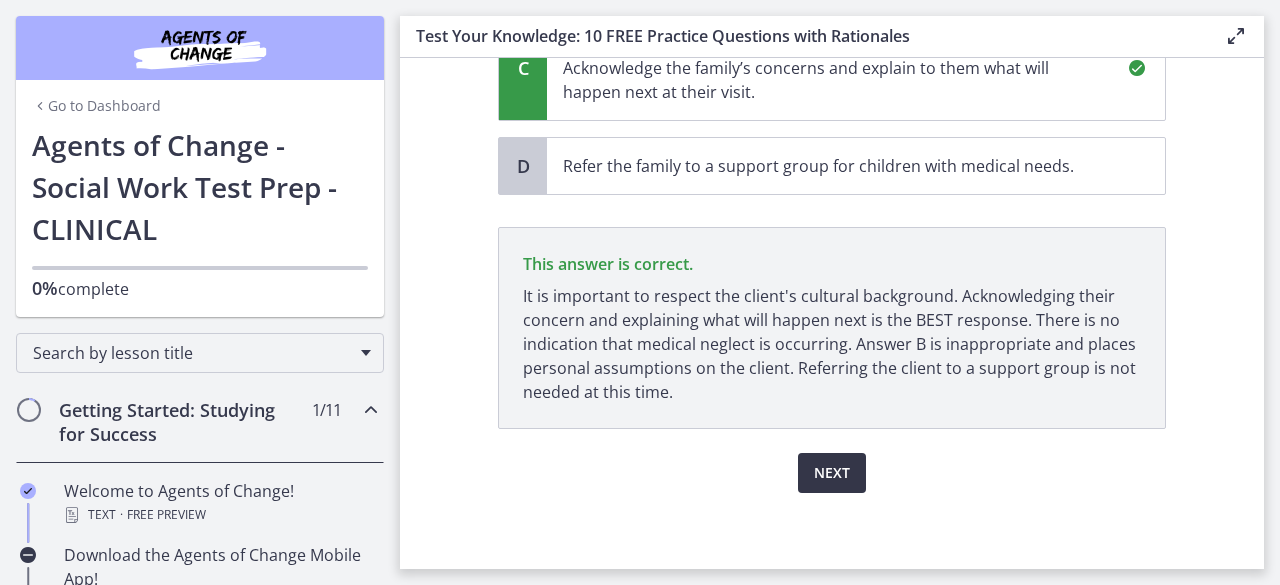 scroll, scrollTop: 777, scrollLeft: 0, axis: vertical 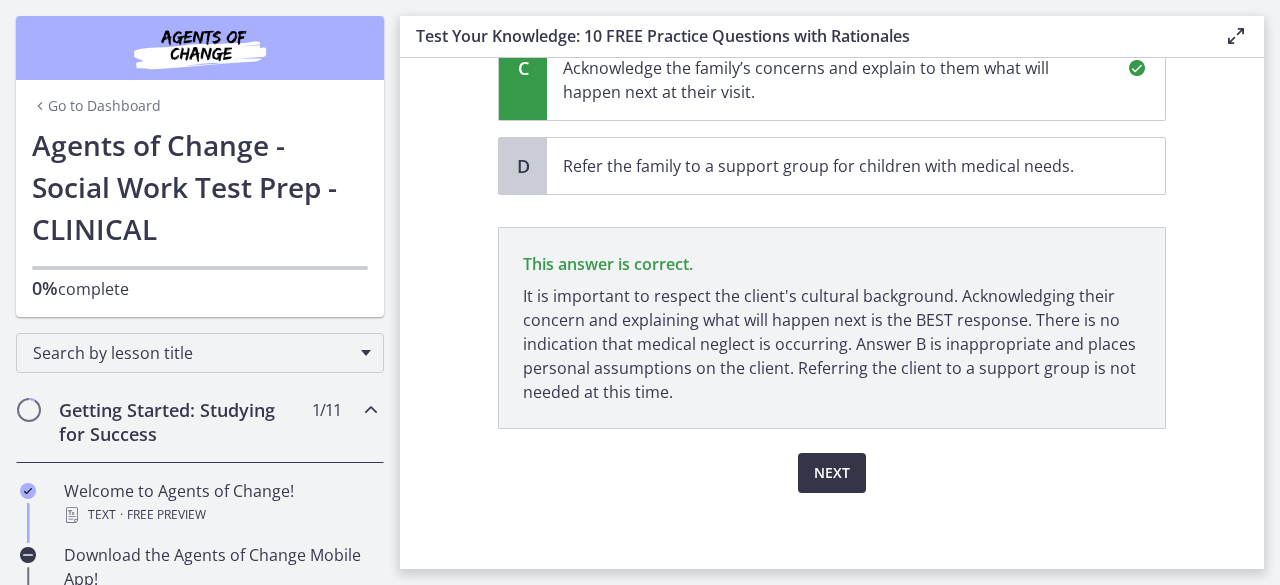 click on "Next" at bounding box center [832, 473] 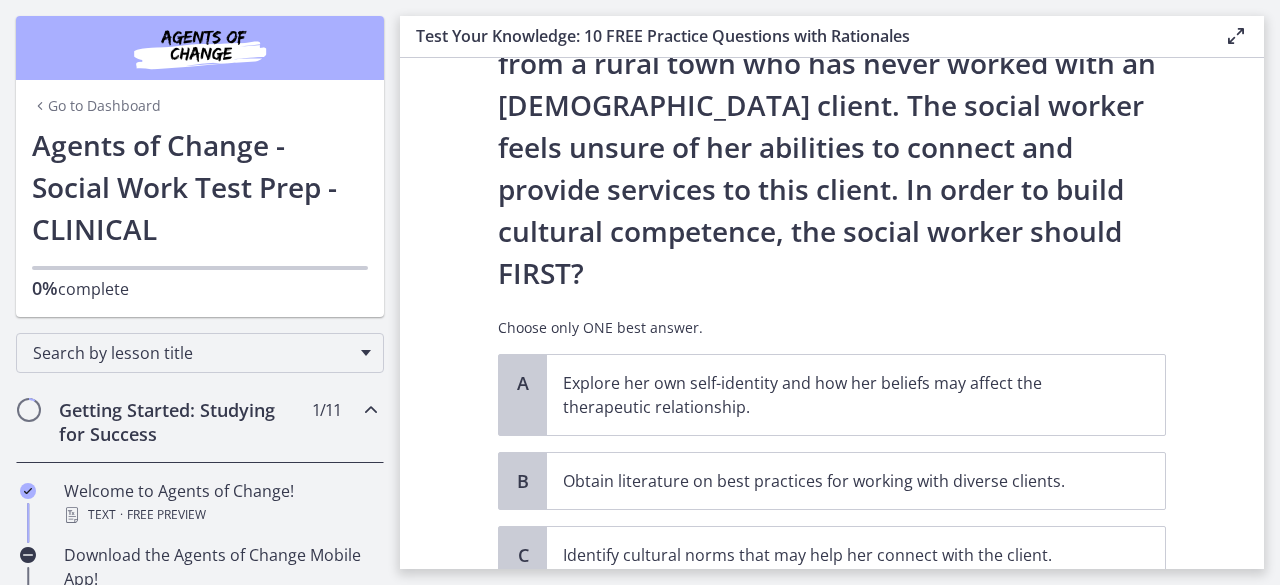 scroll, scrollTop: 304, scrollLeft: 0, axis: vertical 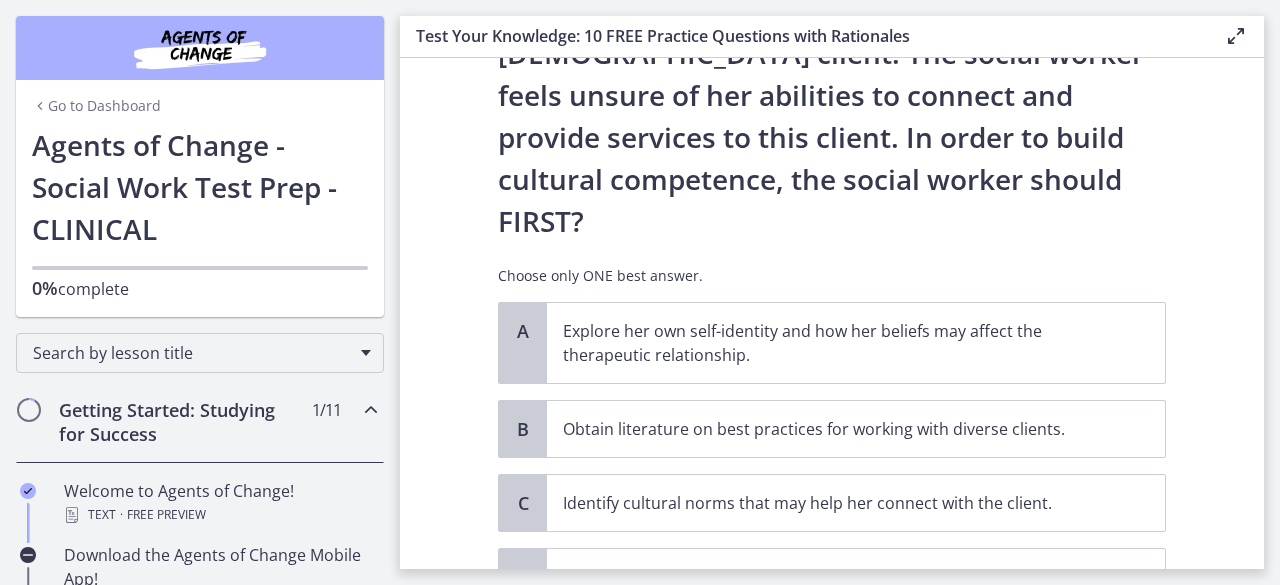 click on "Test Your Knowledge: 10 FREE Practice Questions with Rationales
Enable fullscreen
Question   4   of   10
A new social worker at a Head Start program has been assigned to work with an [DEMOGRAPHIC_DATA] woman and her two young children. The social worker is a [DEMOGRAPHIC_DATA] [DEMOGRAPHIC_DATA] from a rural town who has never worked with an [DEMOGRAPHIC_DATA] client. The social worker feels unsure of her abilities to connect and provide services to this client. In order to build cultural competence, the social worker should FIRST?
Choose only ONE best answer.
A
Explore her own self-identity and how her beliefs may affect the therapeutic relationship." at bounding box center (840, 292) 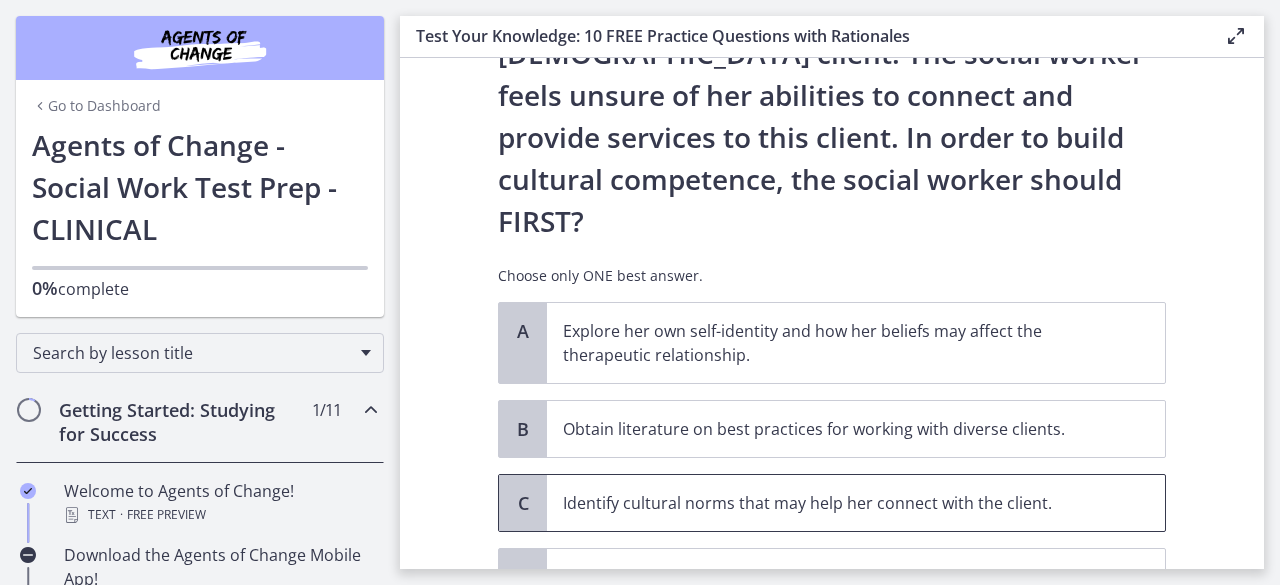 click on "Identify cultural norms that may help her connect with the client." at bounding box center [836, 503] 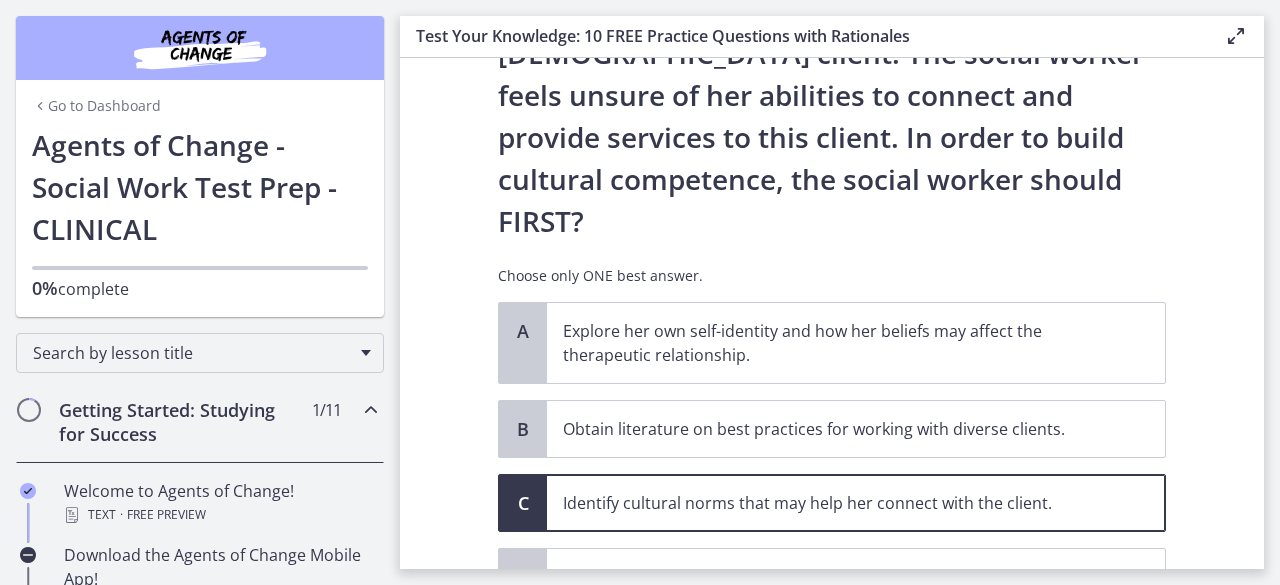 click on "Confirm" at bounding box center (832, 650) 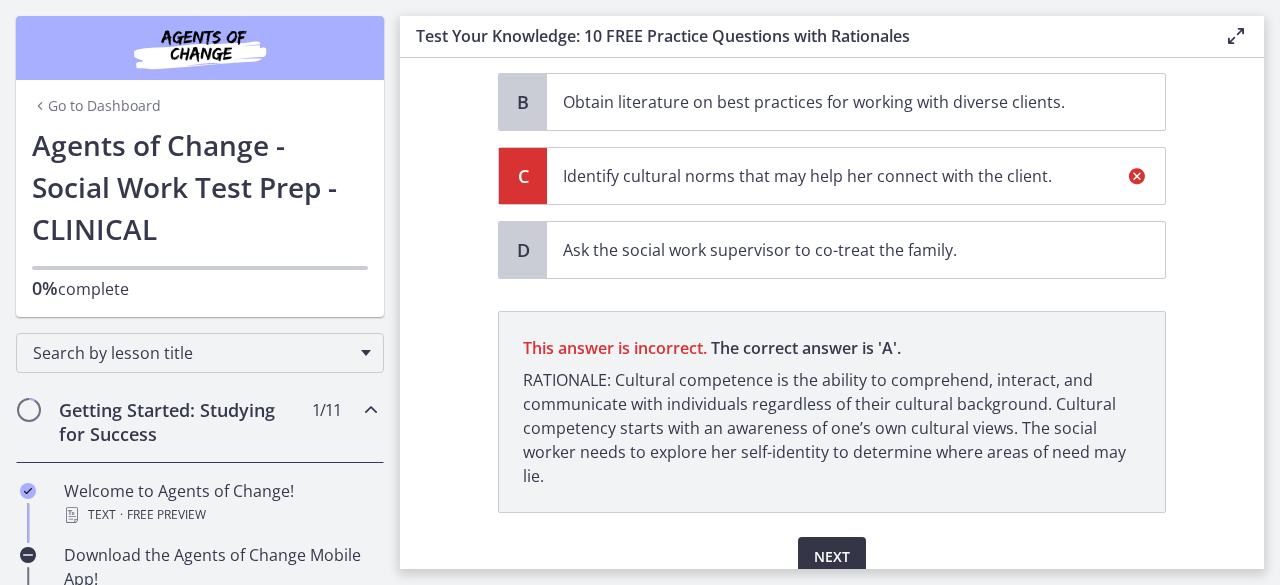scroll, scrollTop: 669, scrollLeft: 0, axis: vertical 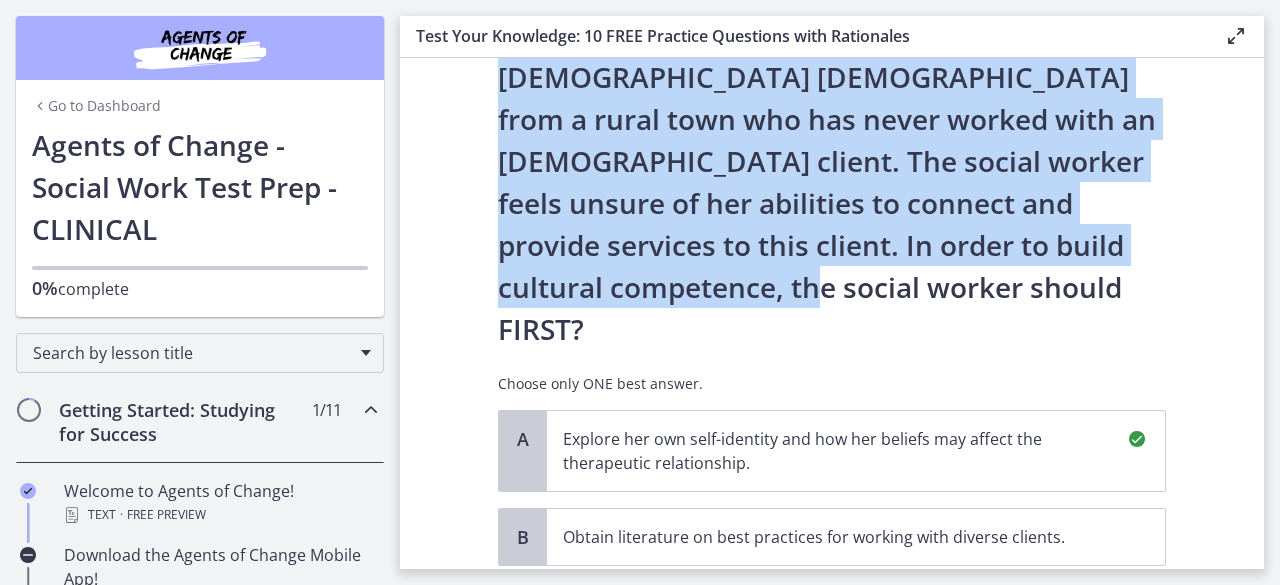 drag, startPoint x: 1269, startPoint y: 249, endPoint x: 1256, endPoint y: 260, distance: 17.029387 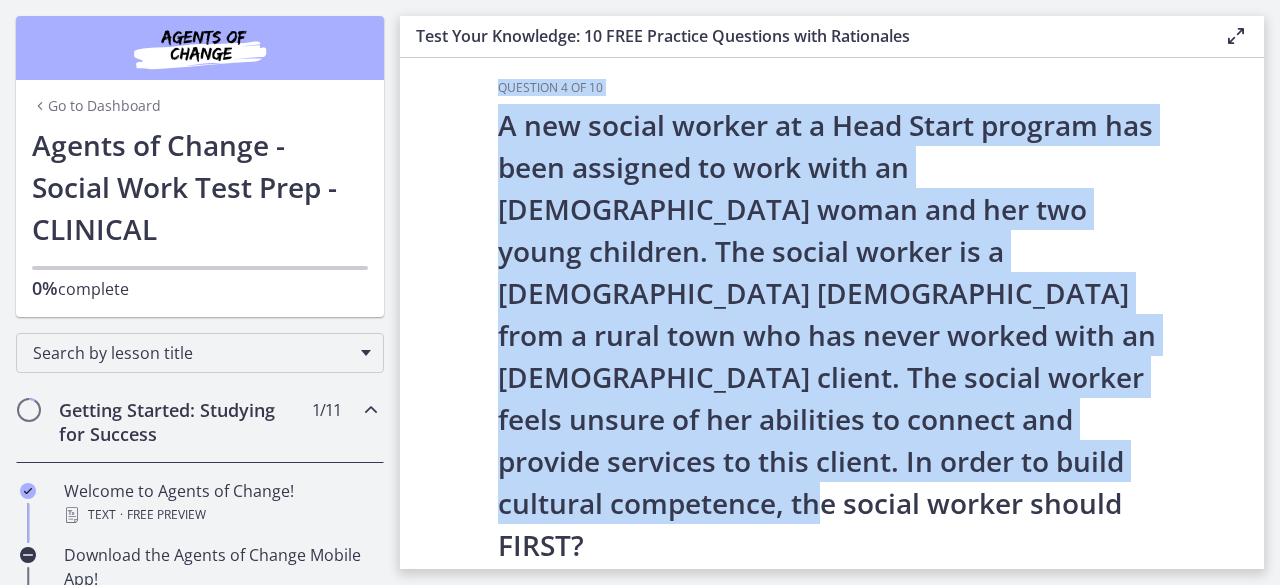 scroll, scrollTop: 0, scrollLeft: 0, axis: both 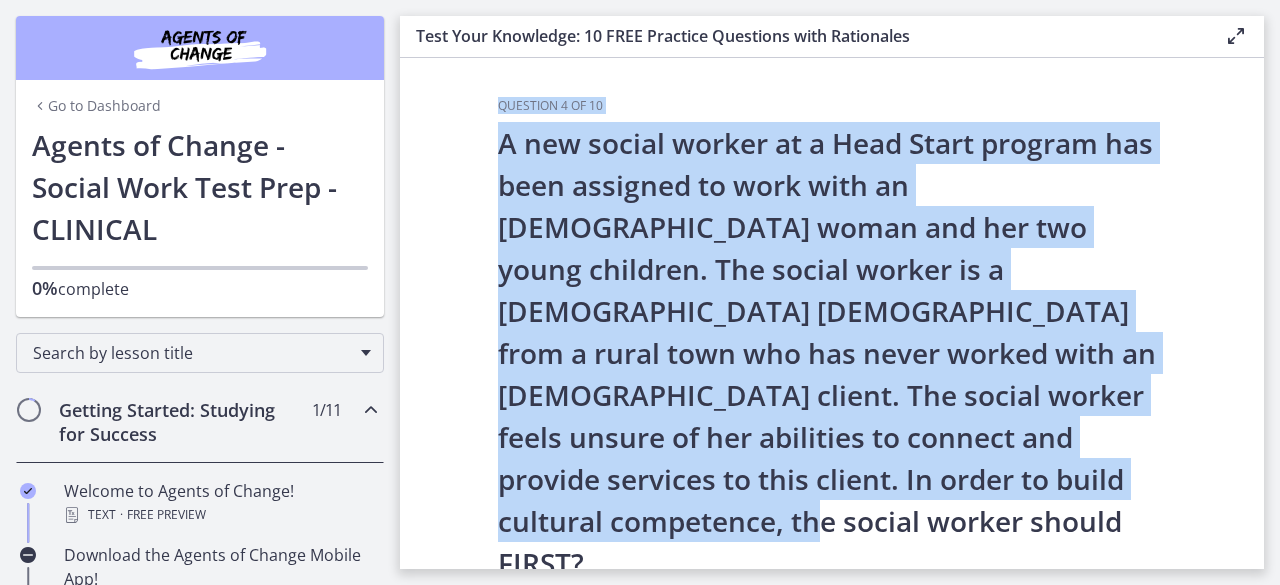 click on "Question   4   of   10
A new social worker at a Head Start program has been assigned to work with an [DEMOGRAPHIC_DATA] woman and her two young children. The social worker is a [DEMOGRAPHIC_DATA] [DEMOGRAPHIC_DATA] from a rural town who has never worked with an [DEMOGRAPHIC_DATA] client. The social worker feels unsure of her abilities to connect and provide services to this client. In order to build cultural competence, the social worker should FIRST?
Choose only ONE best answer.
A
Explore her own self-identity and how her beliefs may affect the therapeutic relationship.
B
Obtain literature on best practices for working with diverse clients.
C
D" at bounding box center (832, 313) 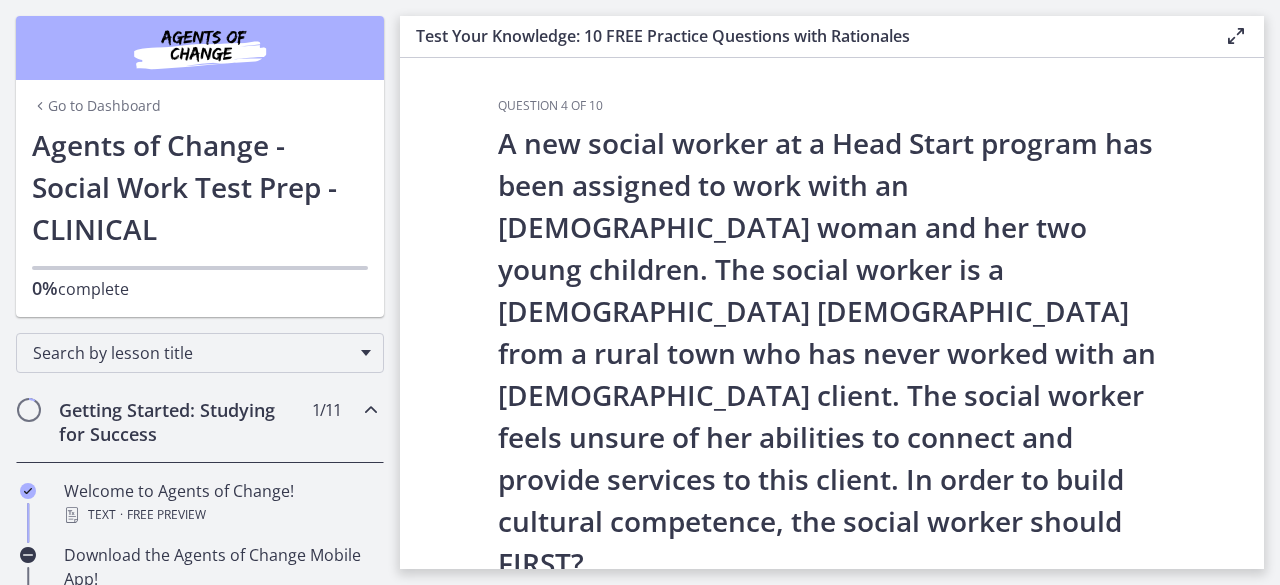 scroll, scrollTop: 669, scrollLeft: 0, axis: vertical 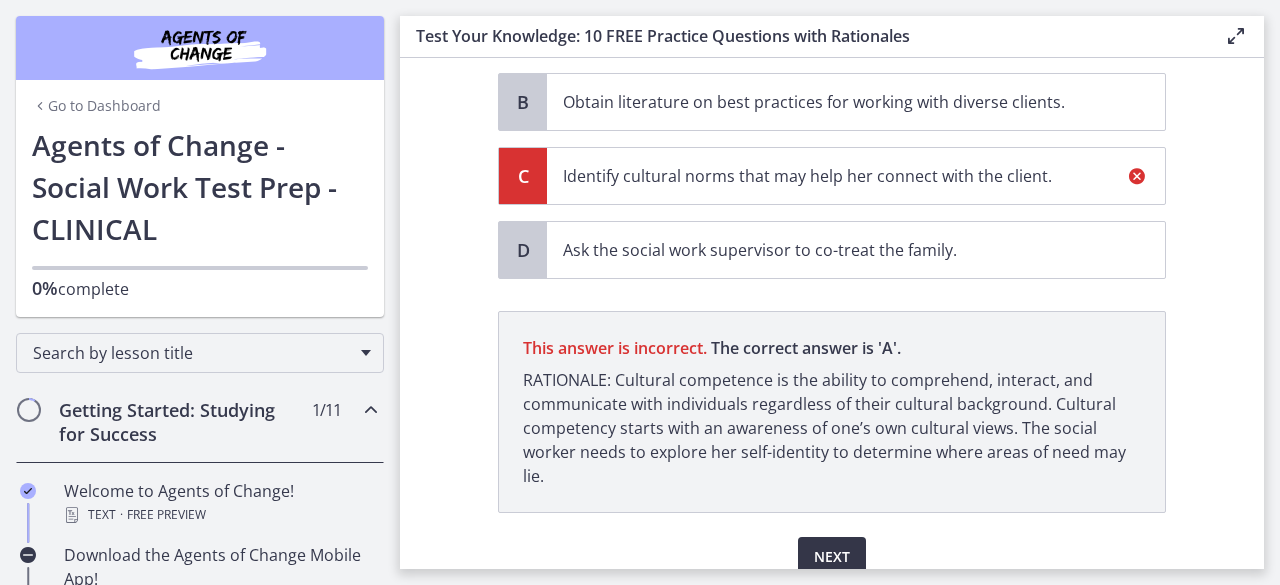 click on "Next" at bounding box center (832, 557) 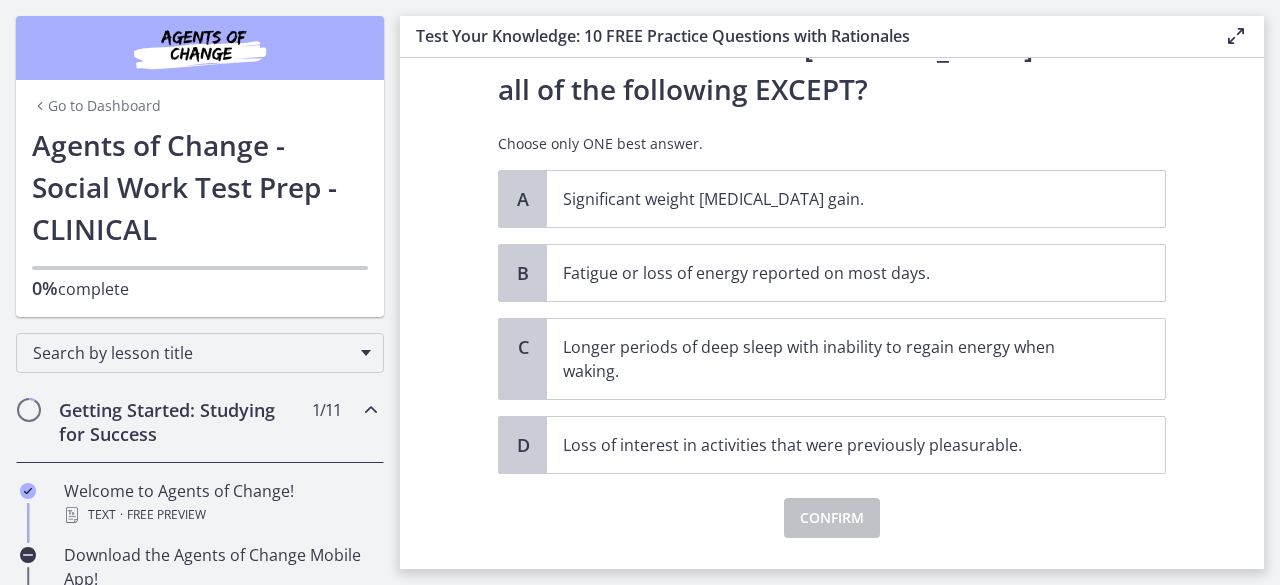 scroll, scrollTop: 107, scrollLeft: 0, axis: vertical 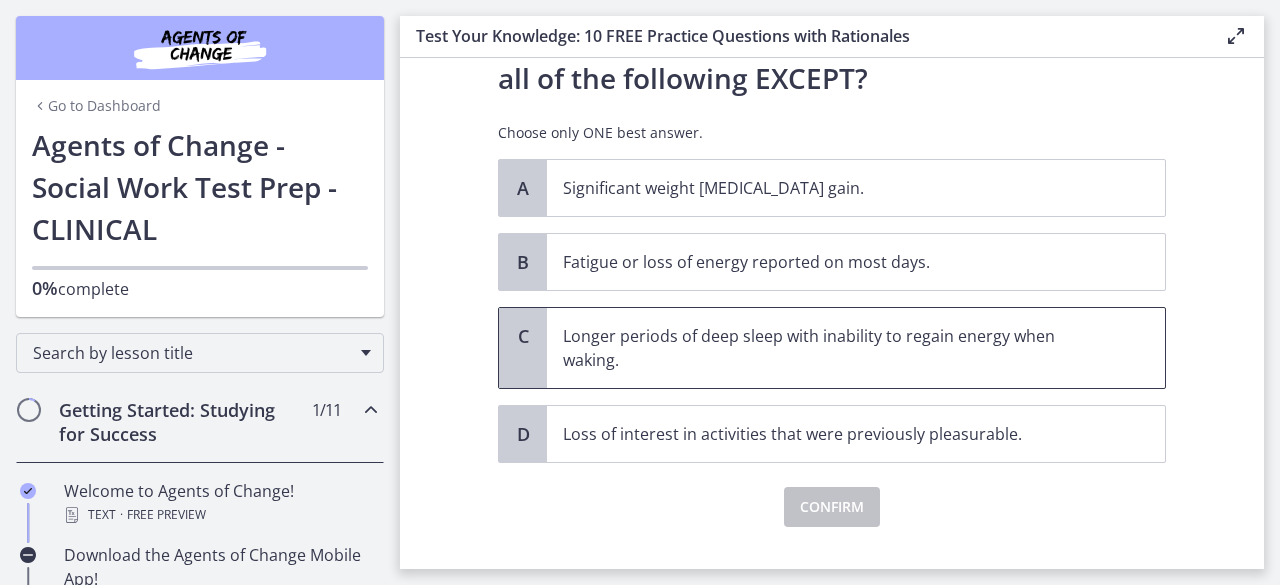 click on "Longer periods of deep sleep with inability to regain energy when waking." at bounding box center [856, 348] 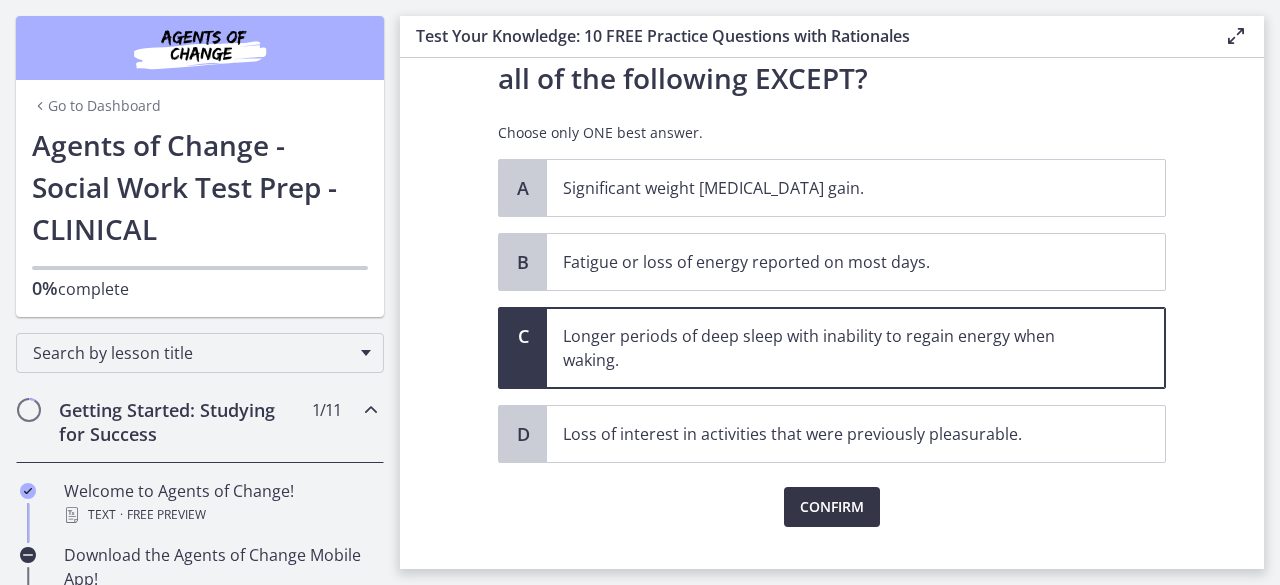 click on "Confirm" at bounding box center (832, 507) 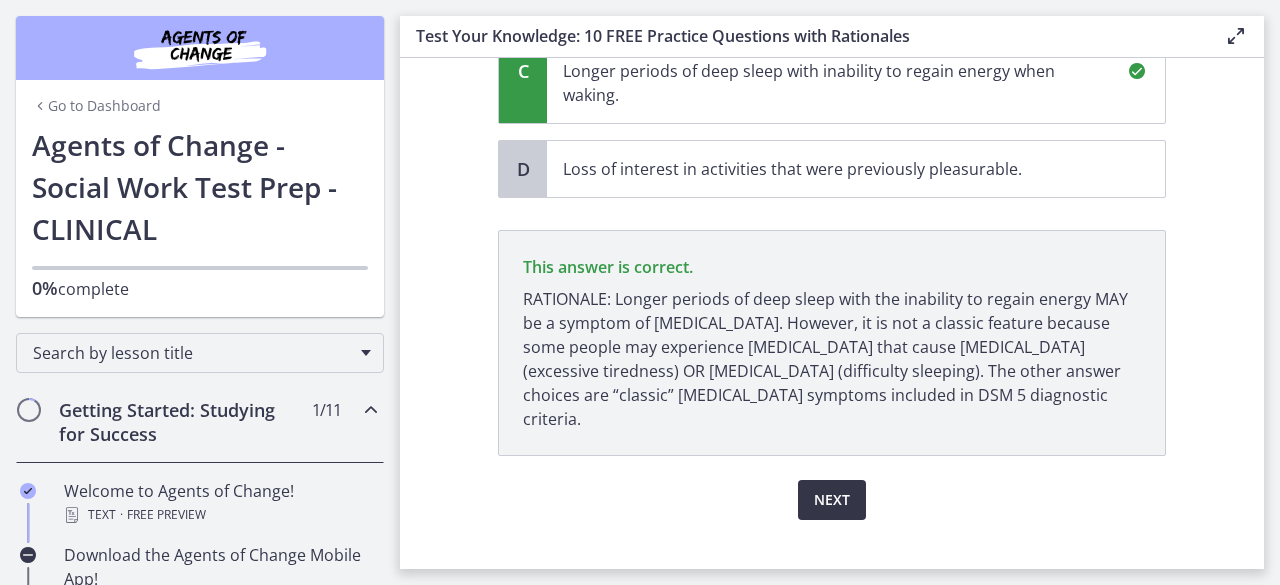 scroll, scrollTop: 375, scrollLeft: 0, axis: vertical 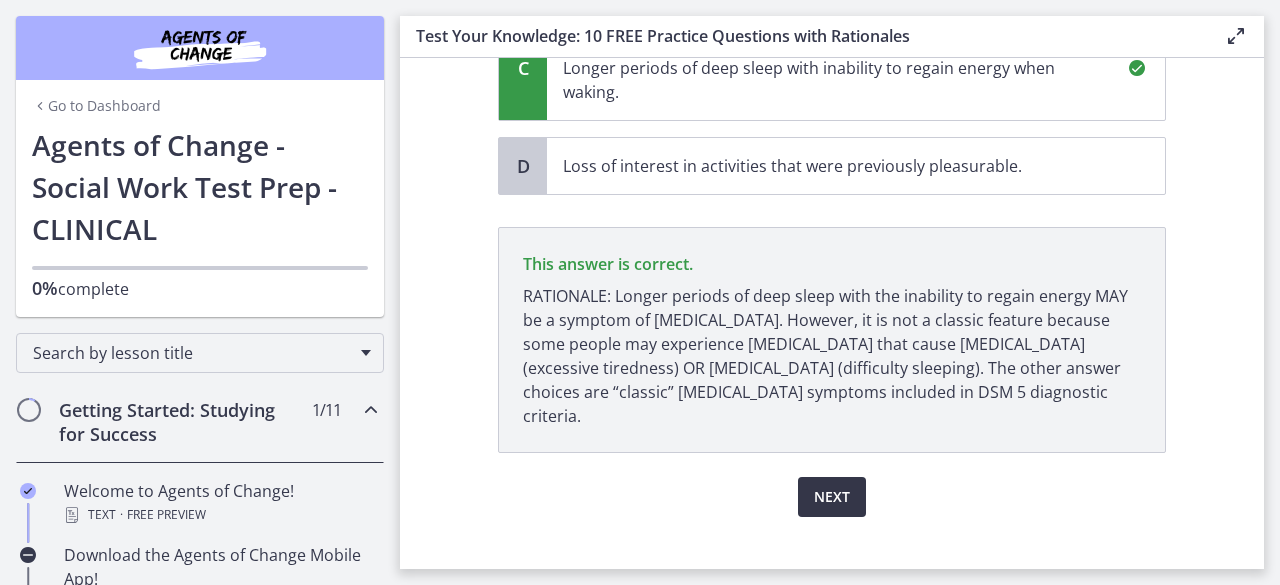 click on "Next" at bounding box center (832, 497) 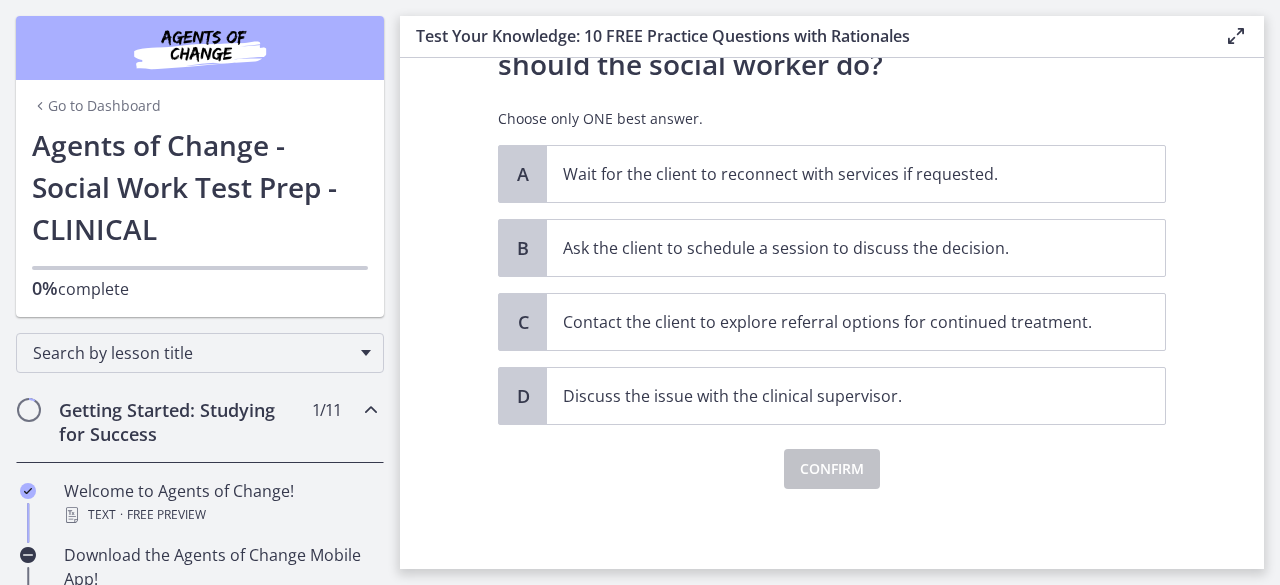 scroll, scrollTop: 0, scrollLeft: 0, axis: both 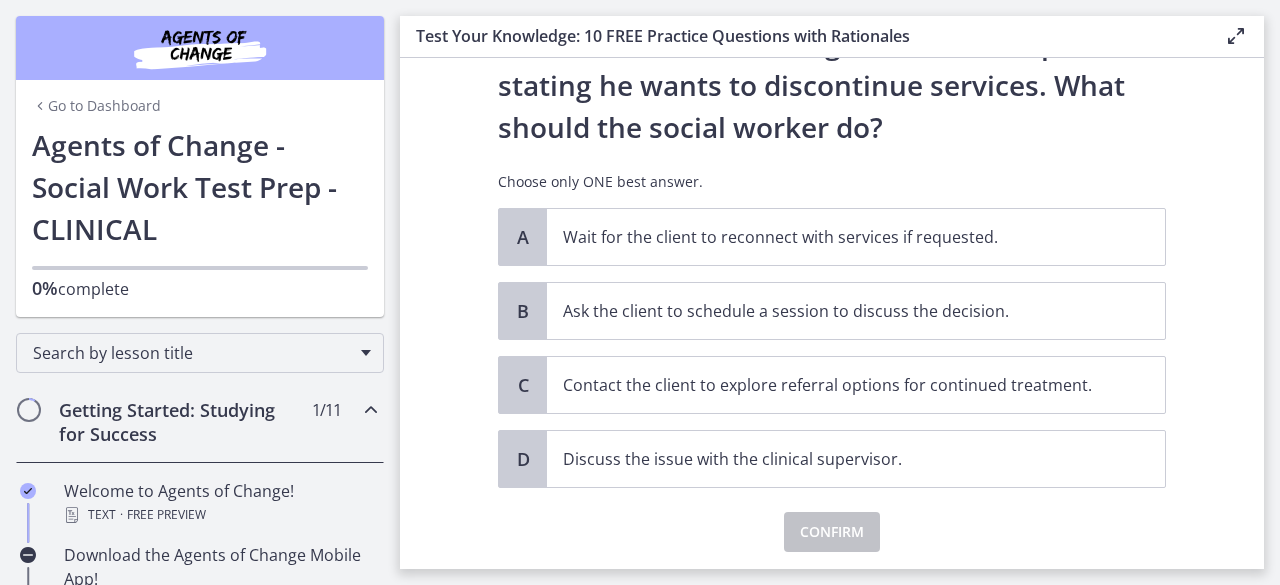 click on "Test Your Knowledge: 10 FREE Practice Questions with Rationales
Enable fullscreen
Question   6   of   10
A social worker is working in a community mental health setting with a client who has previously met with several other social workers in the agency. After the second session, the client calls and leaves a message with the receptionist stating he wants to discontinue services. What should the social worker do?
Choose only ONE best answer.
A
Wait for the client to reconnect with services if requested.
B
Ask the client to schedule a session to discuss the decision.
C" at bounding box center [840, 292] 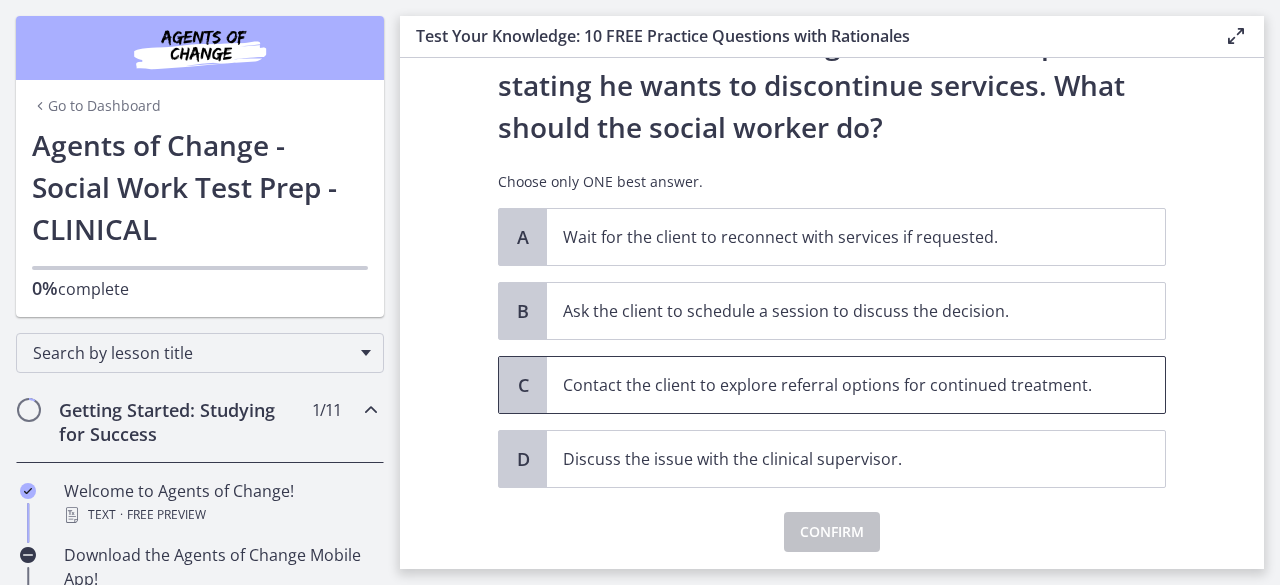 click on "Contact the client to explore referral options for continued treatment." at bounding box center (836, 385) 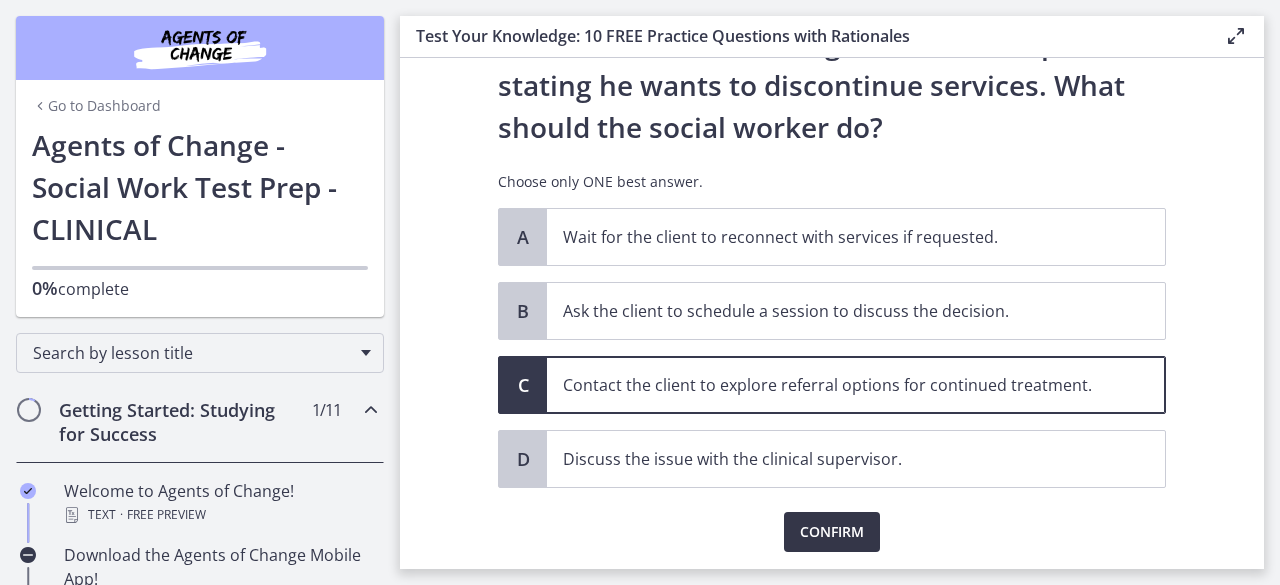 click on "Confirm" at bounding box center (832, 532) 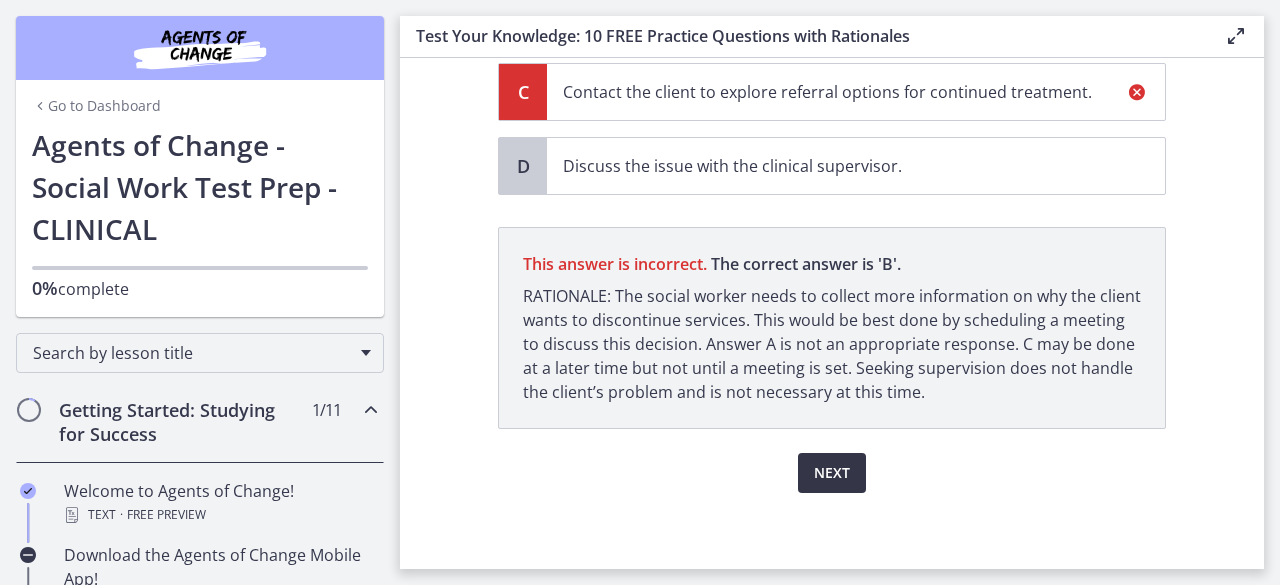 scroll, scrollTop: 561, scrollLeft: 0, axis: vertical 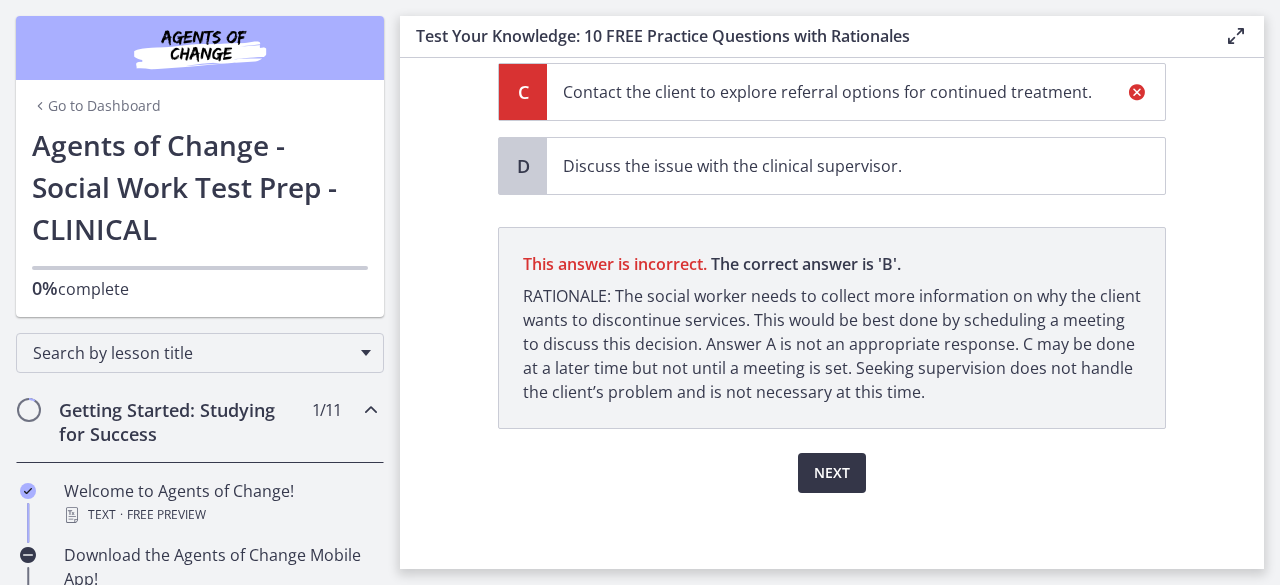 click on "Next" at bounding box center [832, 473] 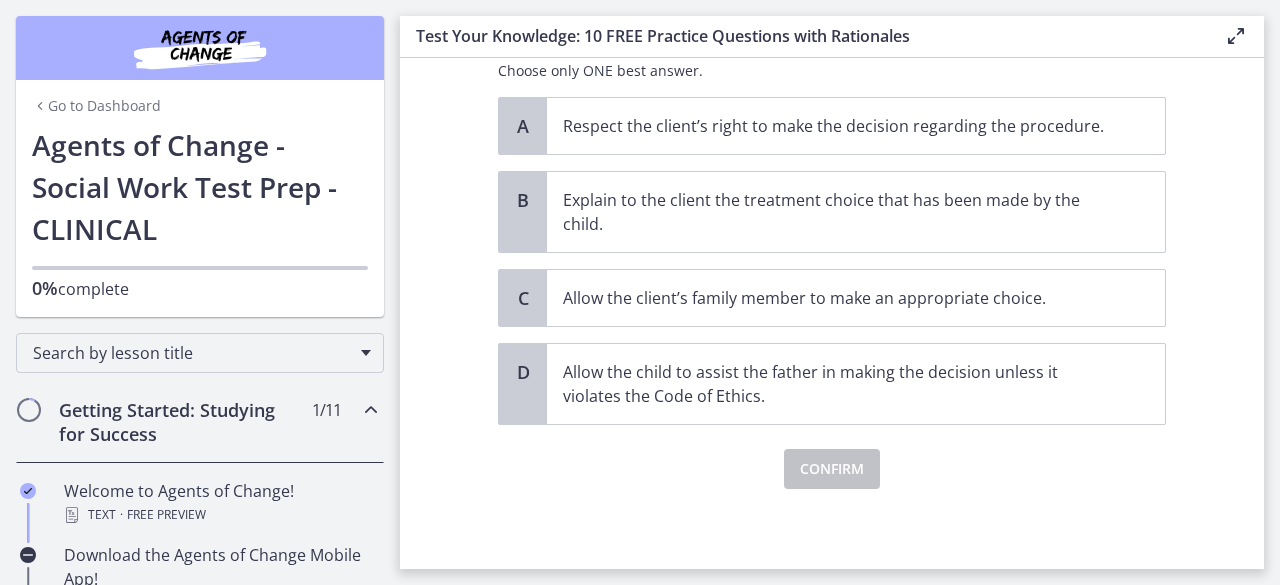 scroll, scrollTop: 0, scrollLeft: 0, axis: both 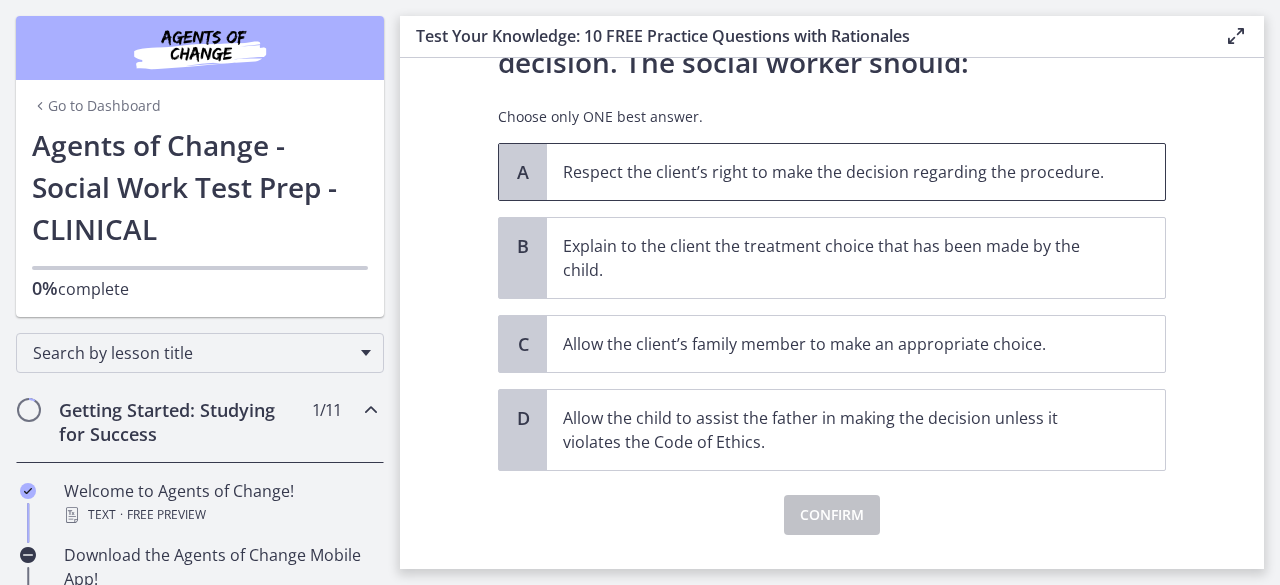 click on "Respect the client’s right to make the decision regarding the procedure." at bounding box center [836, 172] 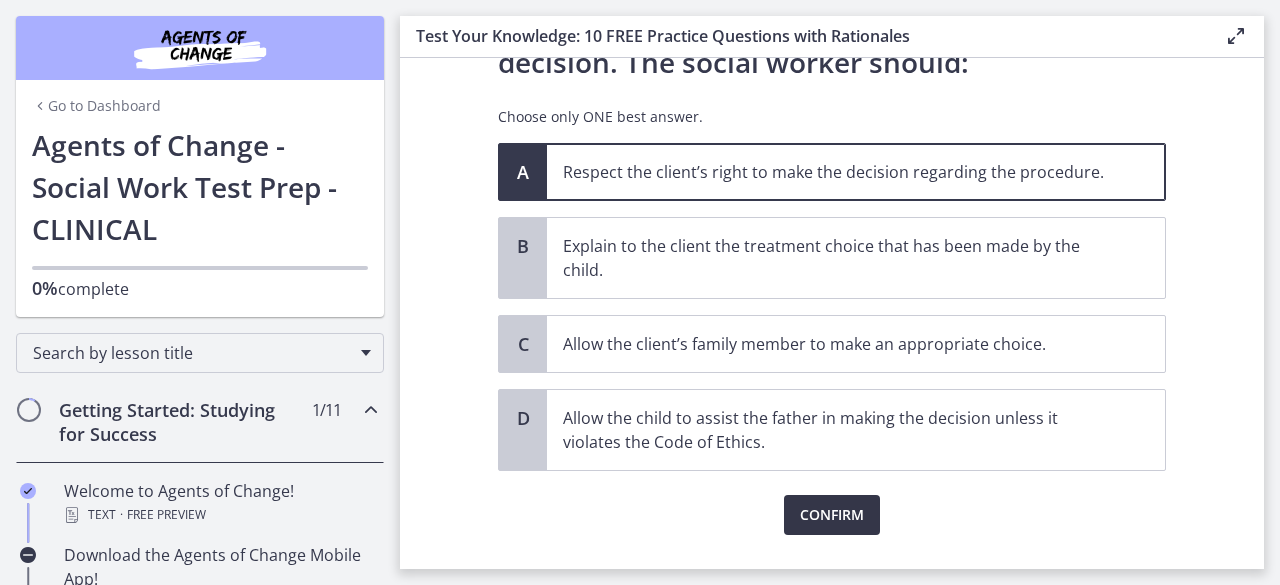 click on "Confirm" at bounding box center [832, 515] 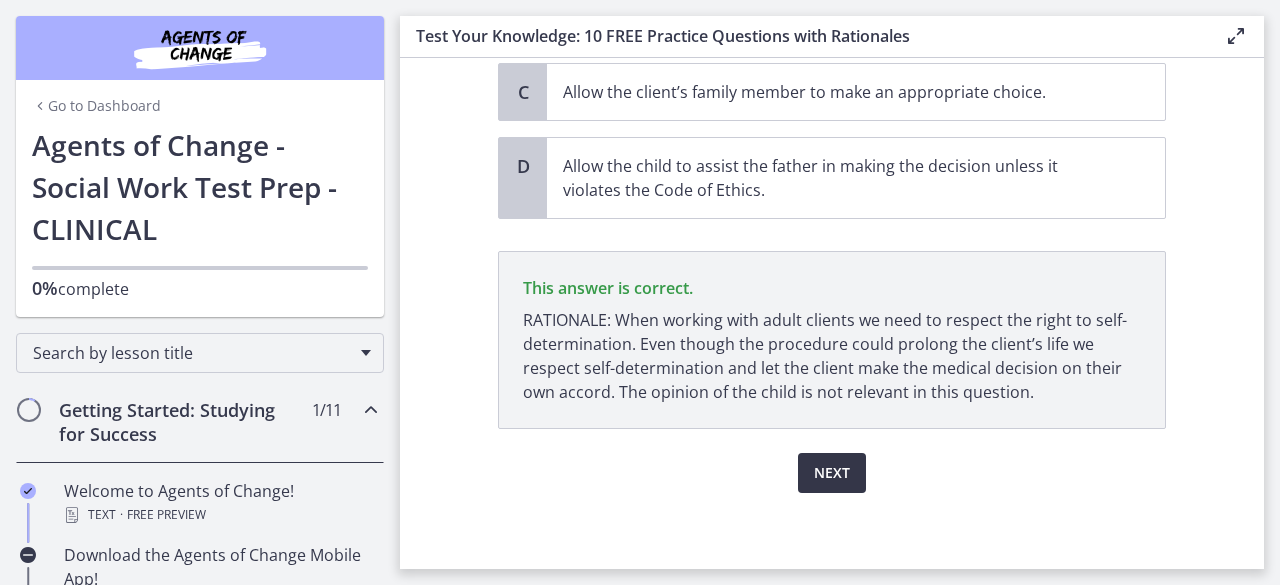 scroll, scrollTop: 585, scrollLeft: 0, axis: vertical 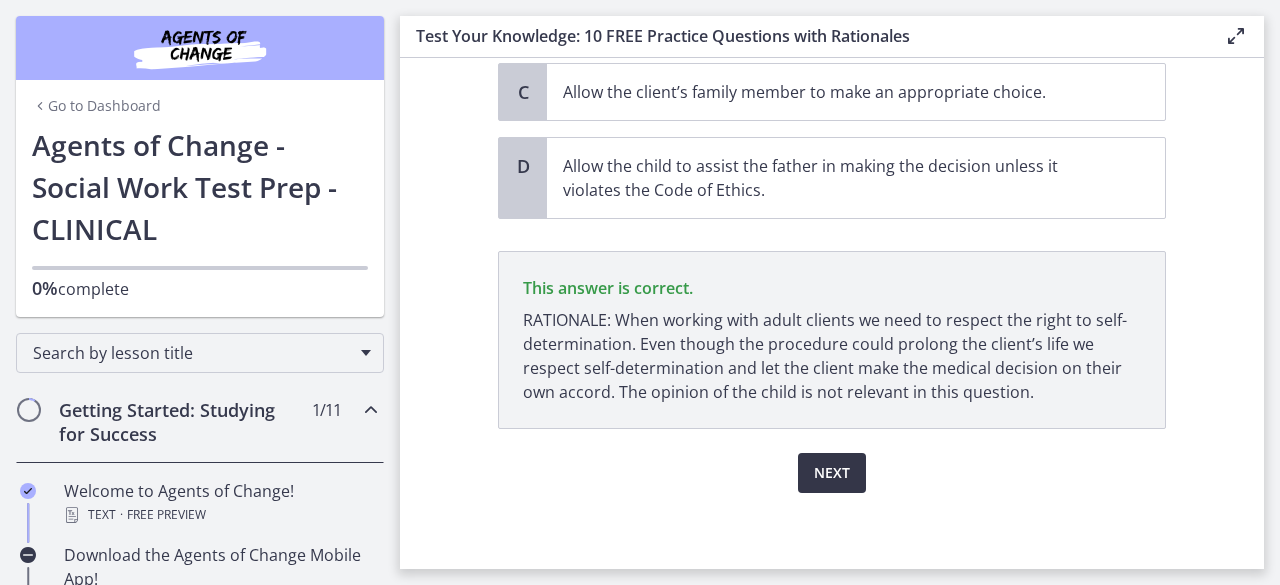 click on "Next" at bounding box center [832, 473] 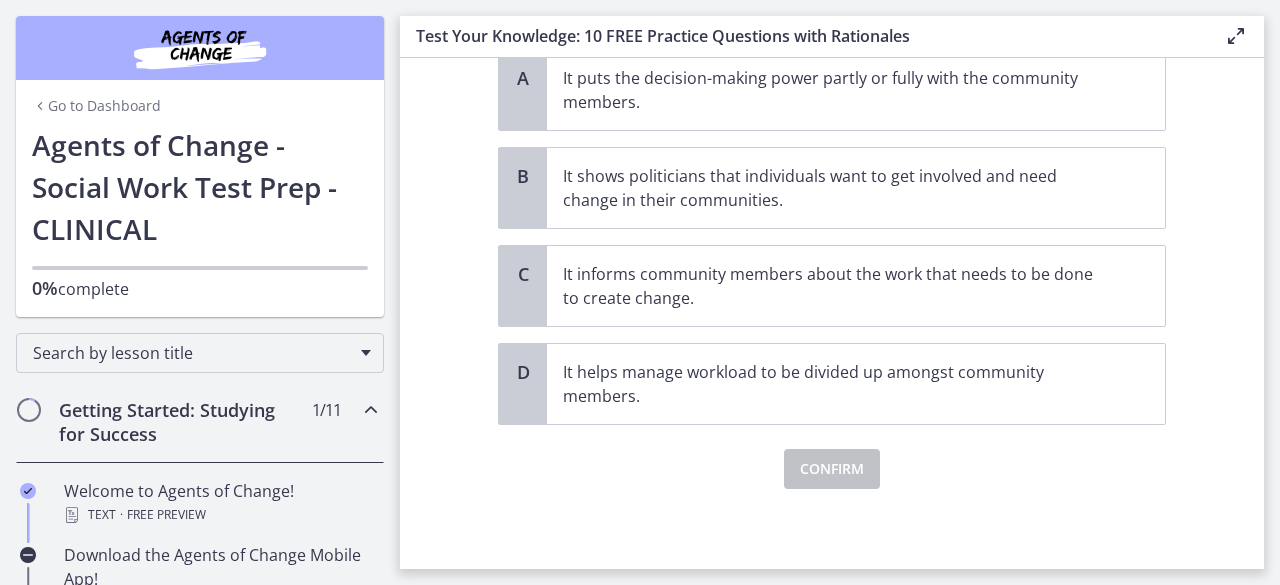 scroll, scrollTop: 0, scrollLeft: 0, axis: both 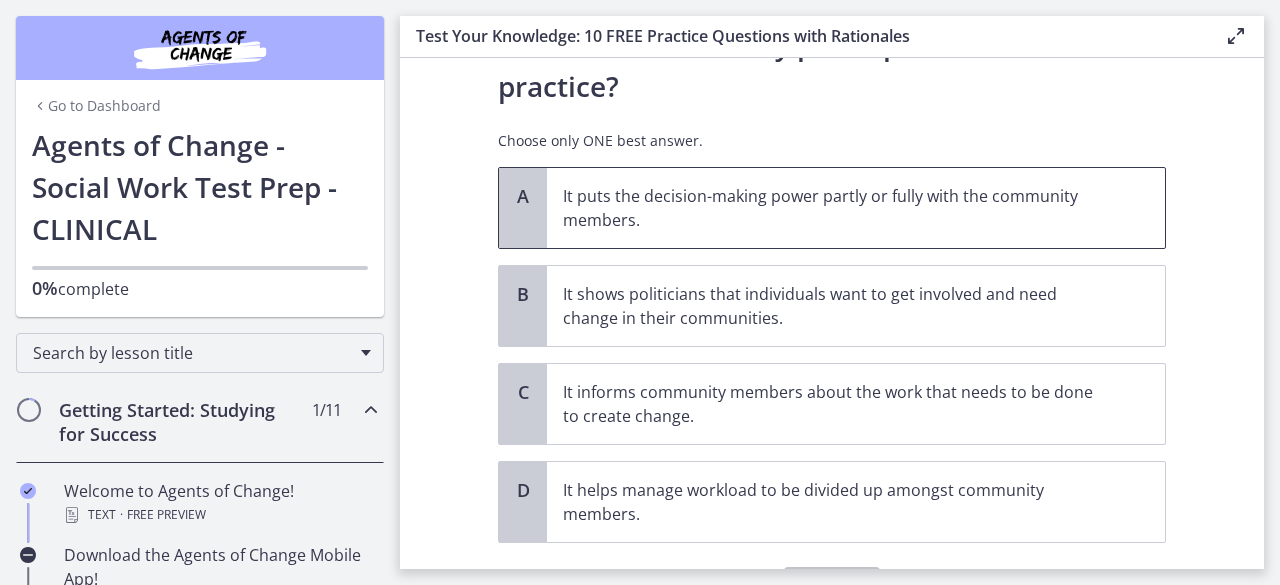 click on "It puts the decision-making power partly or fully with the community members." at bounding box center (836, 208) 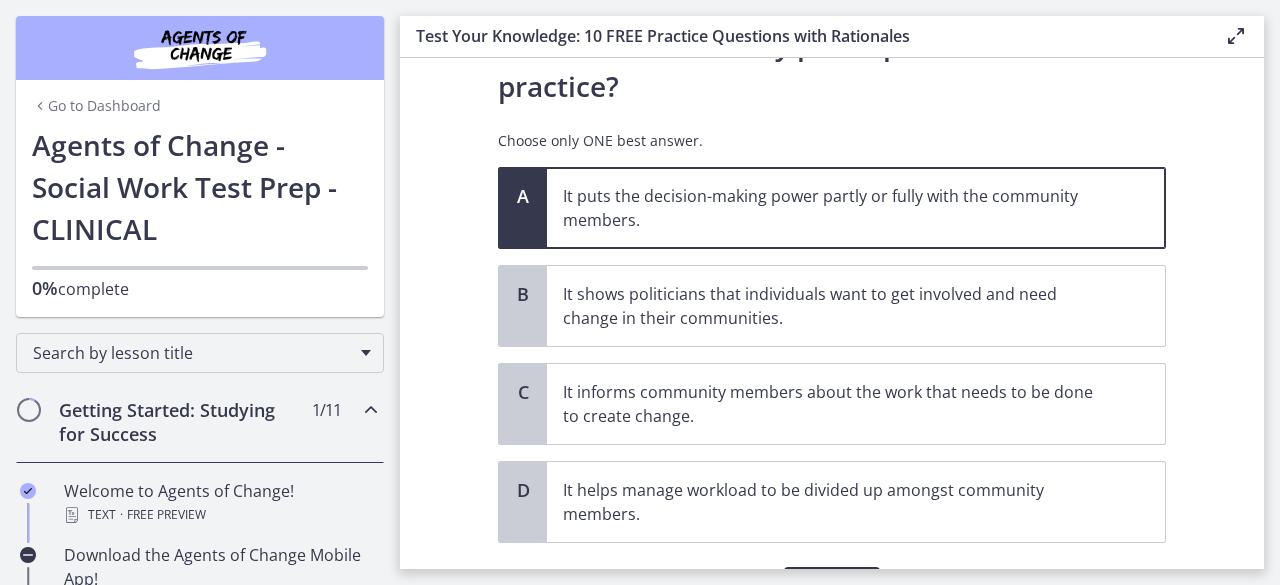 click on "Confirm" at bounding box center [832, 587] 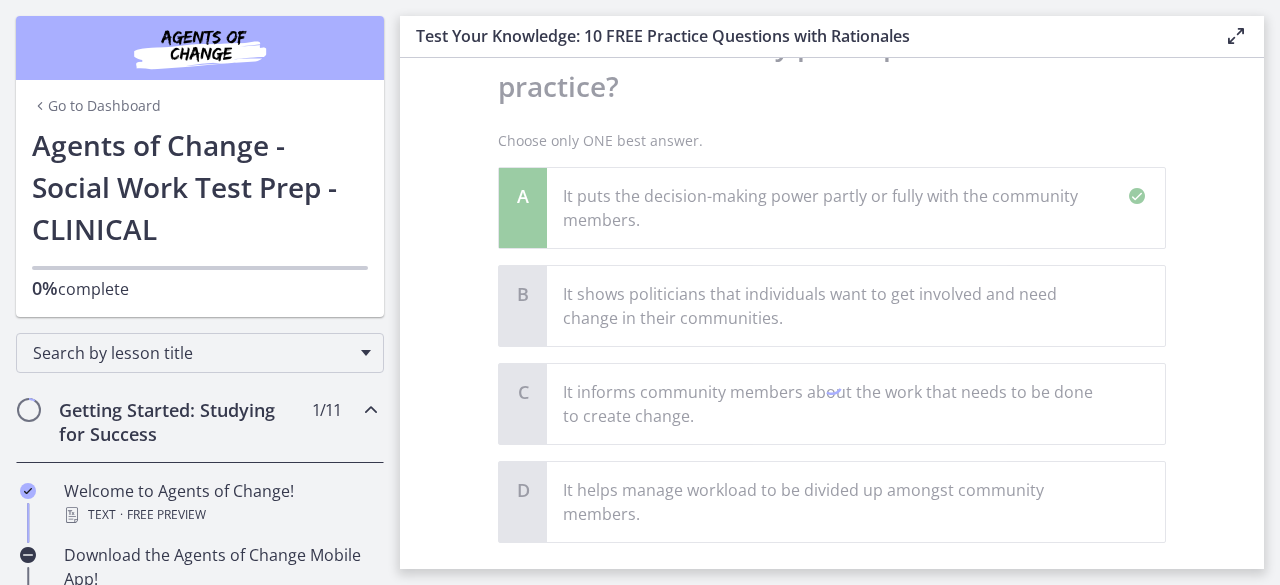 scroll, scrollTop: 465, scrollLeft: 0, axis: vertical 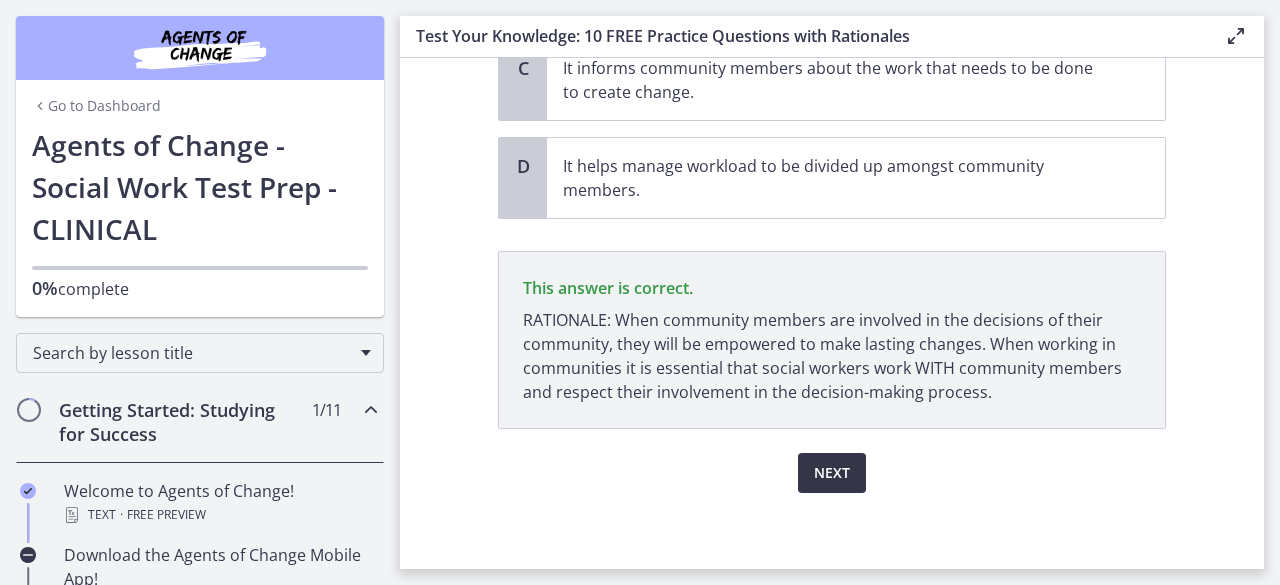 click on "Next" at bounding box center (832, 473) 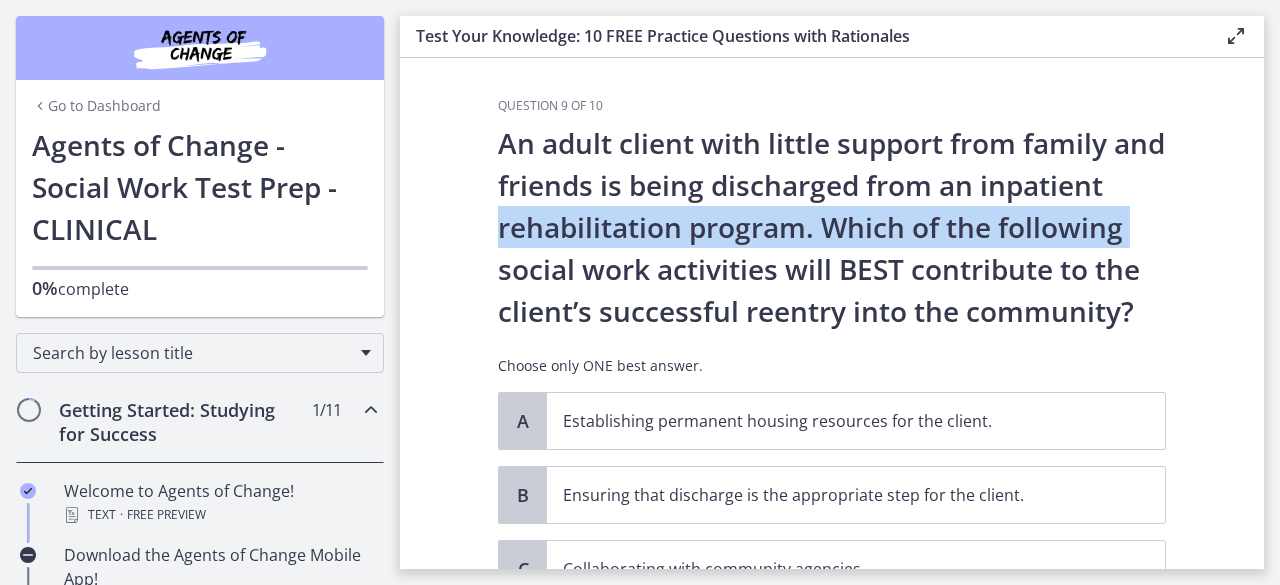 drag, startPoint x: 1246, startPoint y: 169, endPoint x: 1213, endPoint y: 245, distance: 82.85529 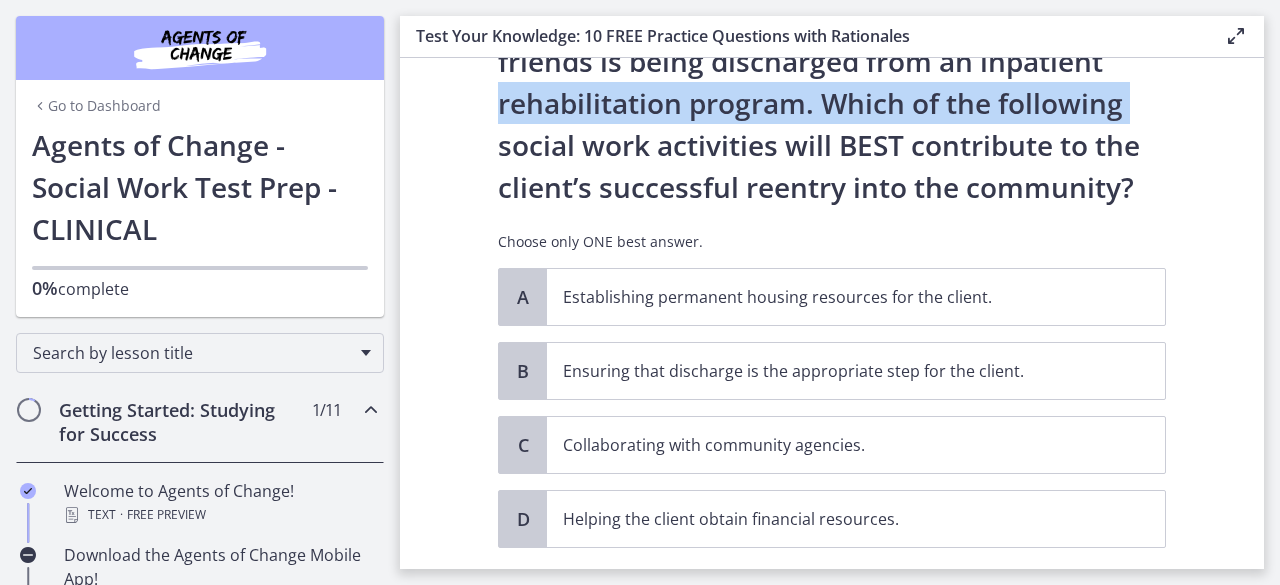 scroll, scrollTop: 169, scrollLeft: 0, axis: vertical 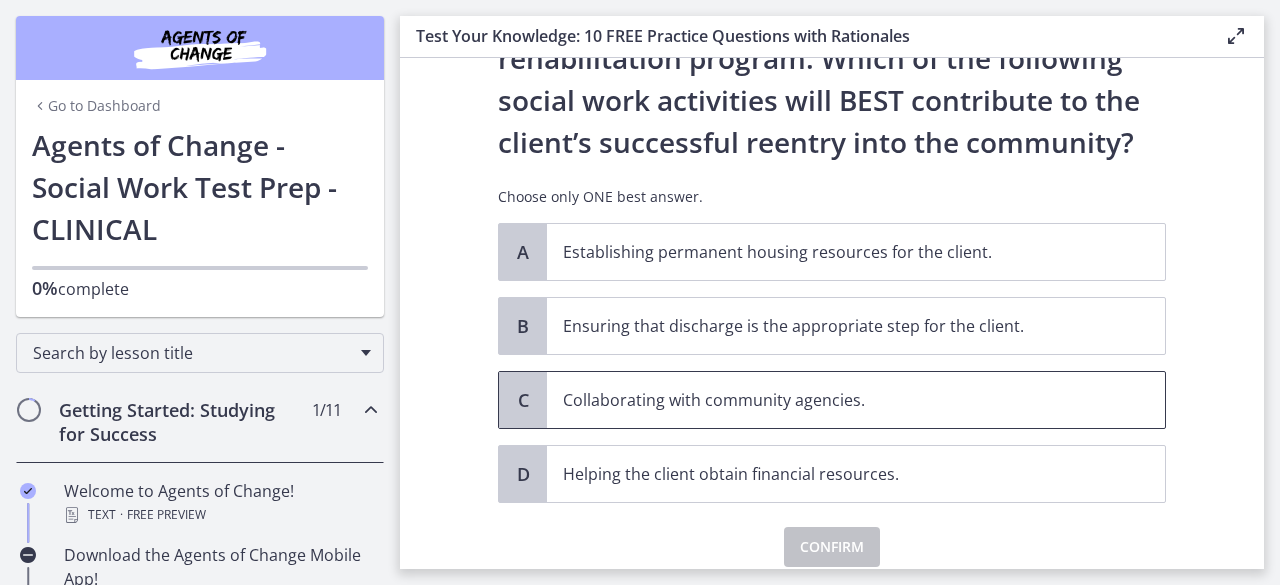 click on "Collaborating with community agencies." at bounding box center [836, 400] 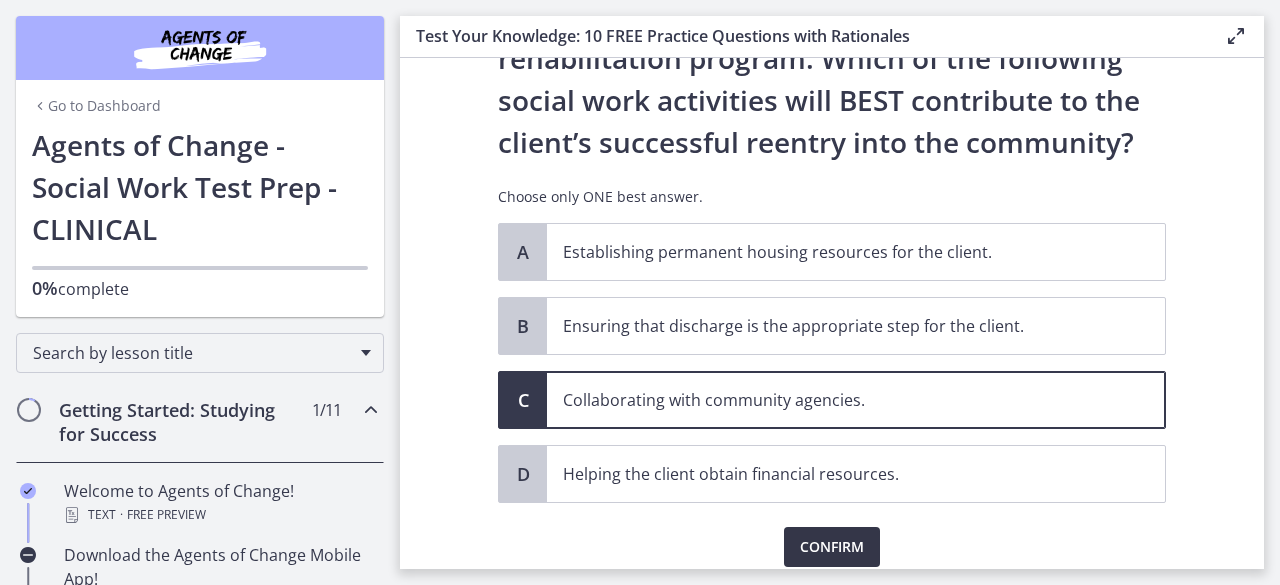 click on "Confirm" at bounding box center [832, 547] 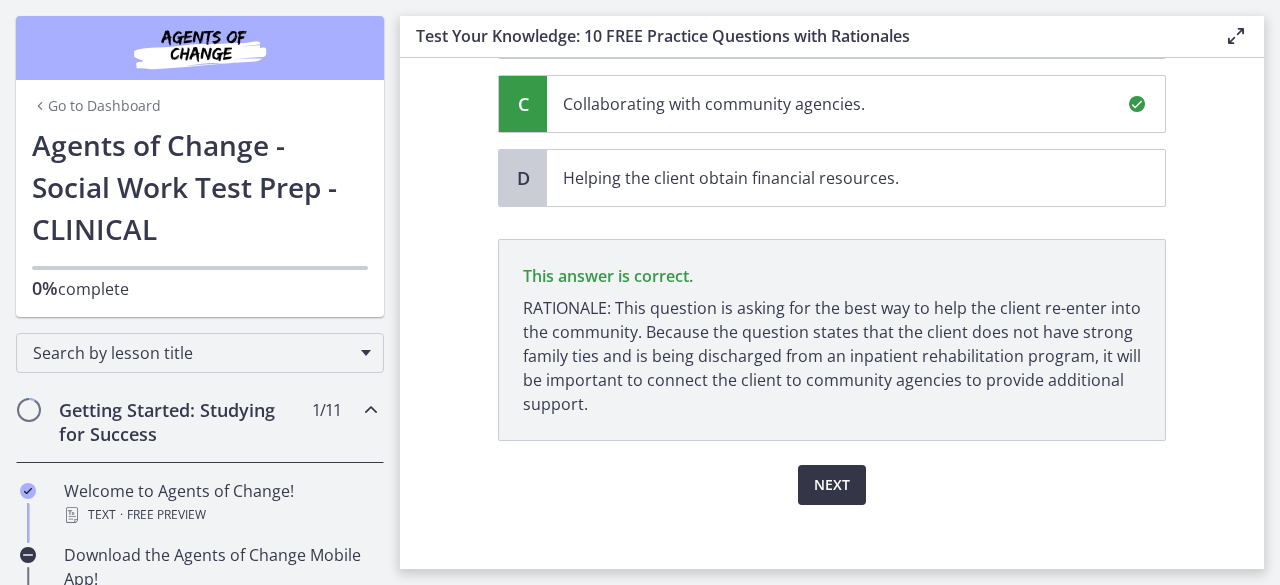 scroll, scrollTop: 477, scrollLeft: 0, axis: vertical 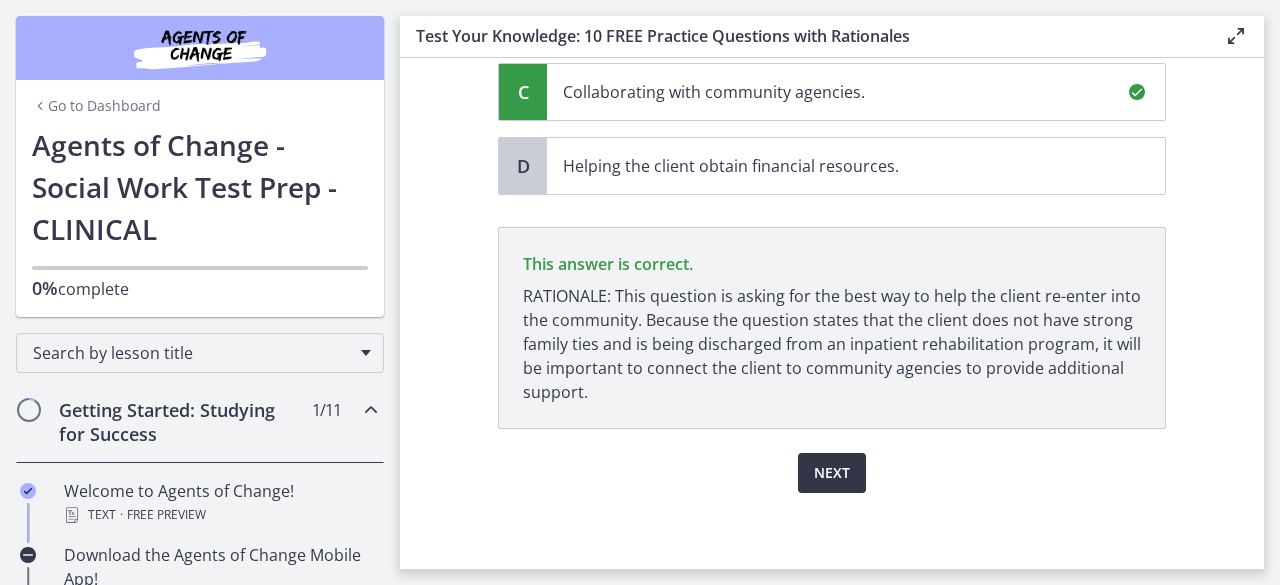 click on "Next" at bounding box center (832, 473) 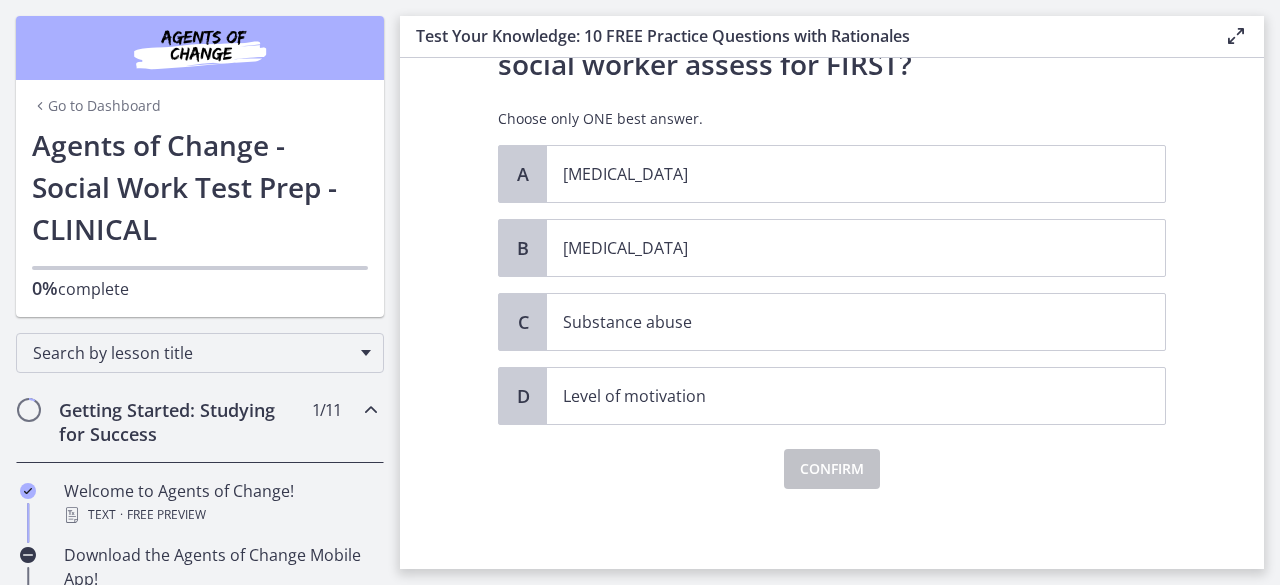 scroll, scrollTop: 0, scrollLeft: 0, axis: both 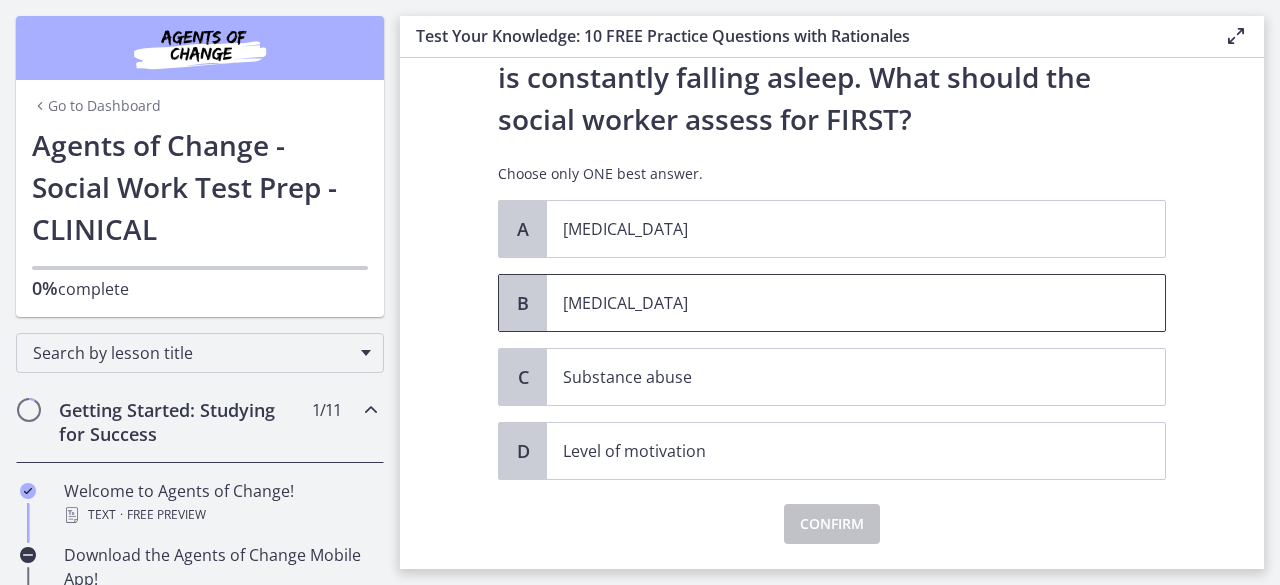 click on "[MEDICAL_DATA]" at bounding box center [836, 303] 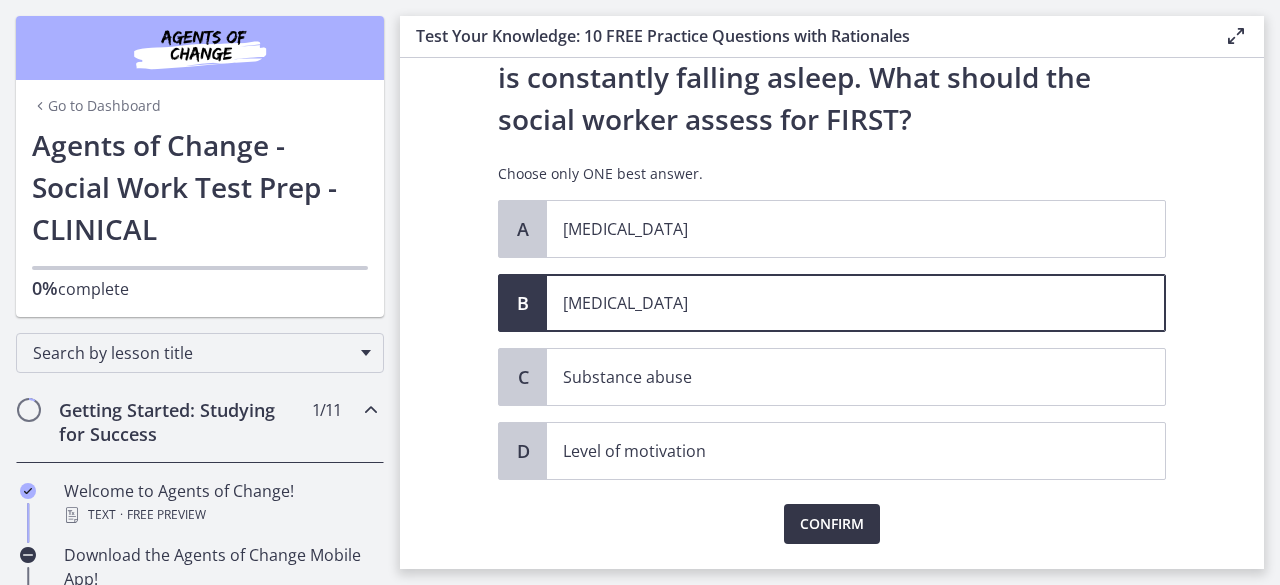 click on "Confirm" at bounding box center (832, 524) 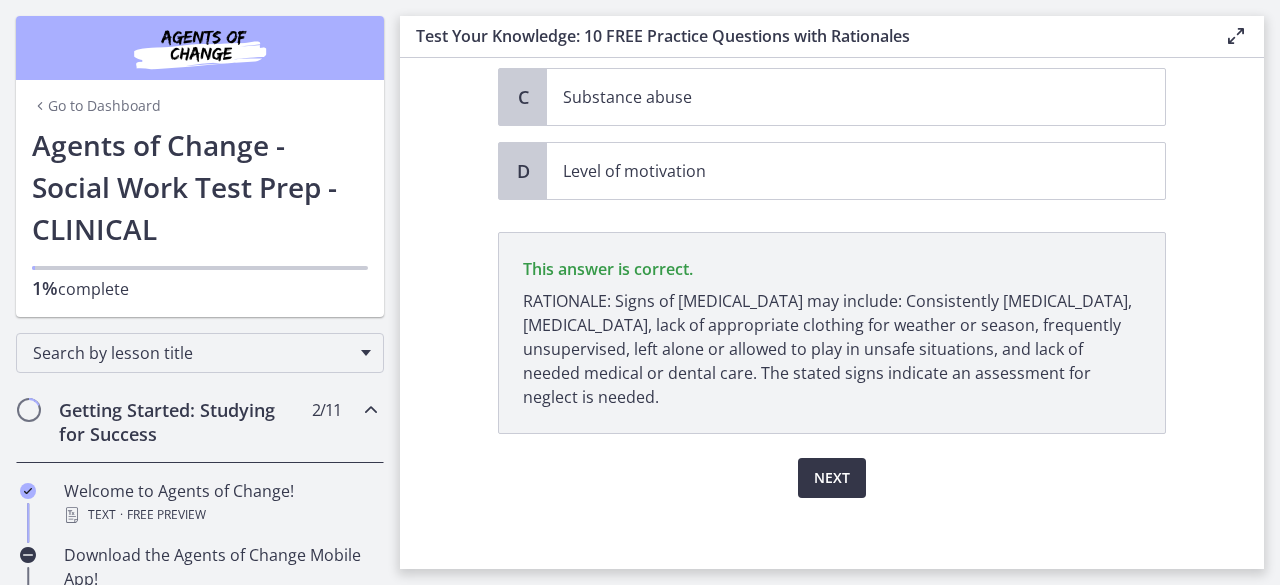 scroll, scrollTop: 519, scrollLeft: 0, axis: vertical 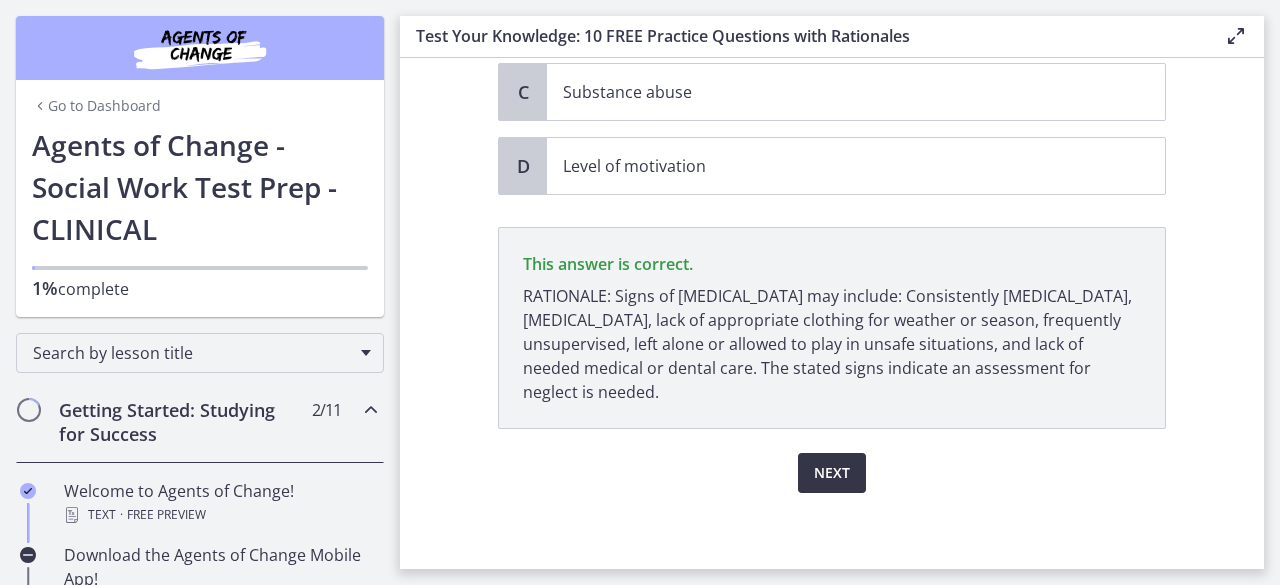 click on "Next" at bounding box center (832, 473) 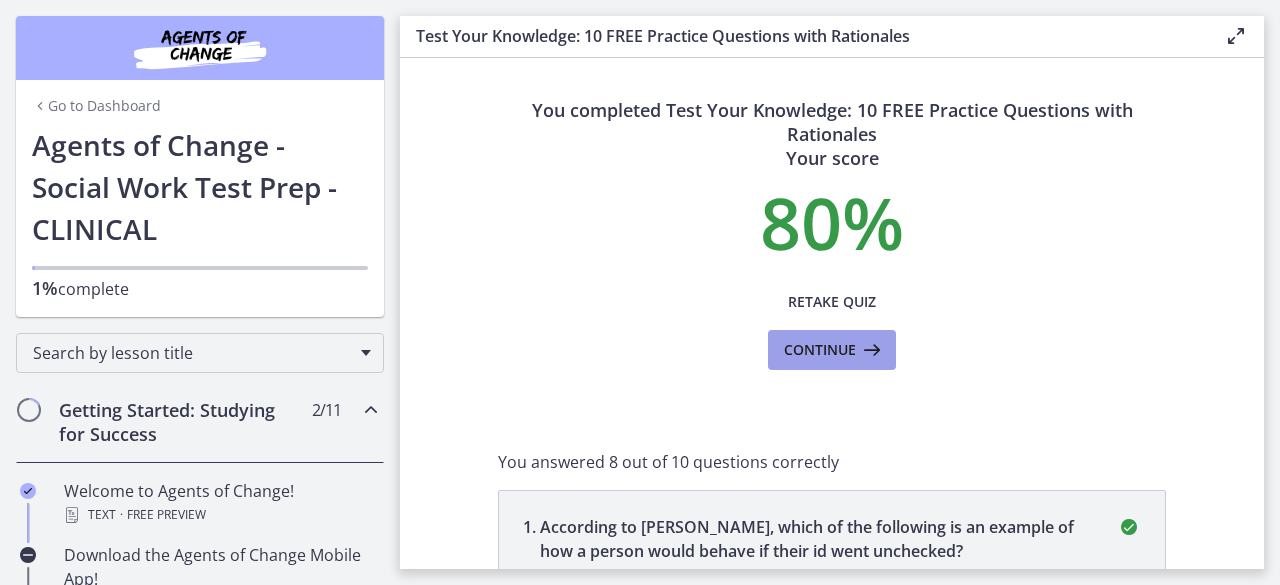 click at bounding box center (870, 350) 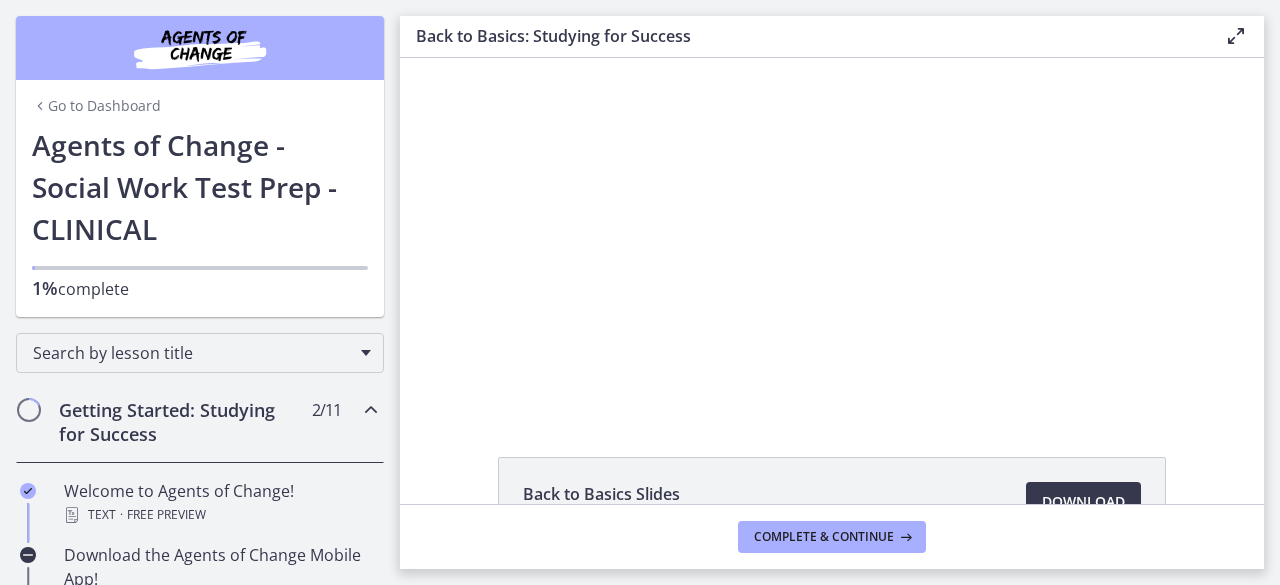 scroll, scrollTop: 0, scrollLeft: 0, axis: both 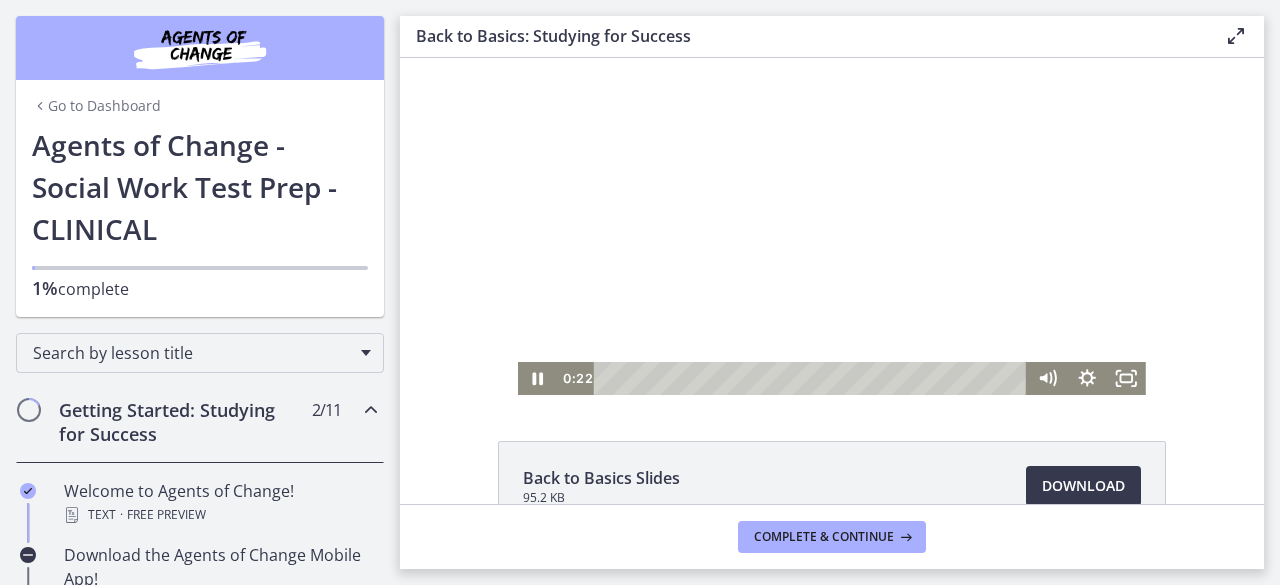click at bounding box center (832, 218) 